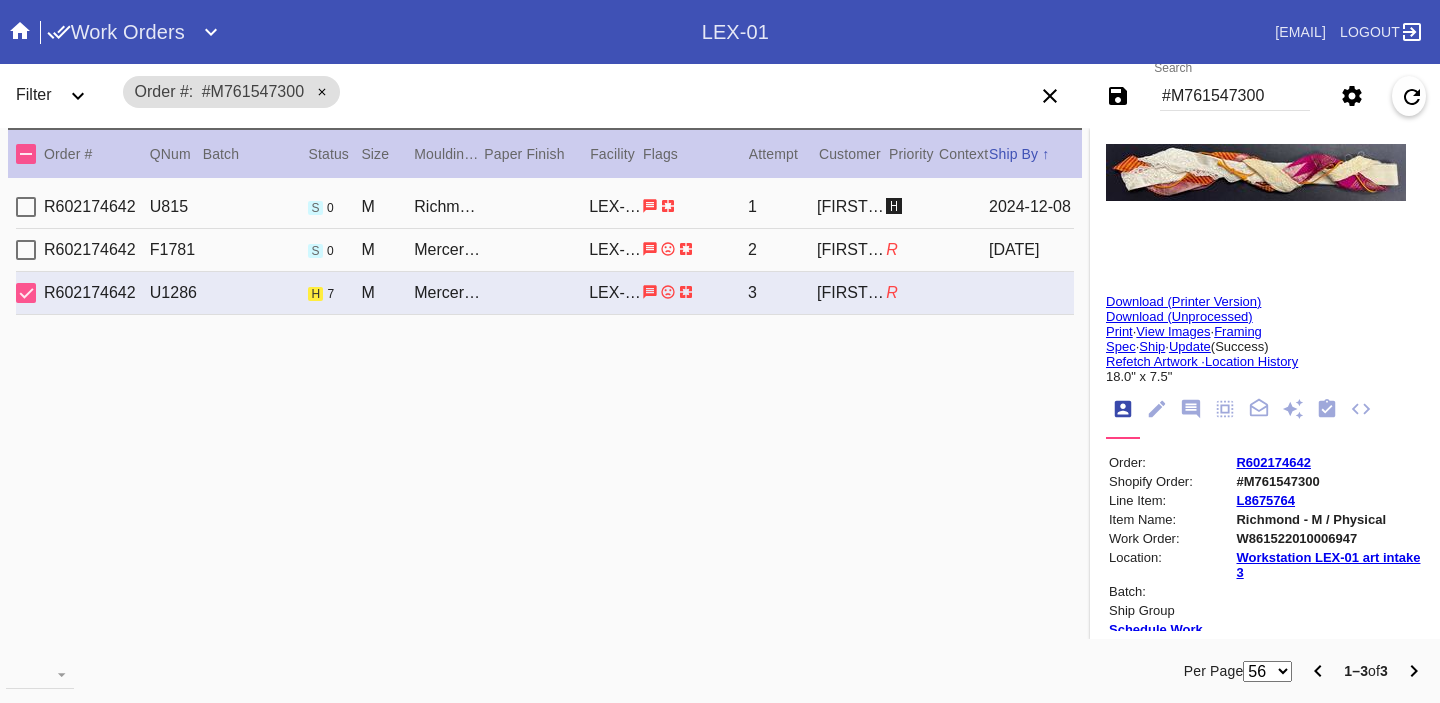 scroll, scrollTop: 0, scrollLeft: 0, axis: both 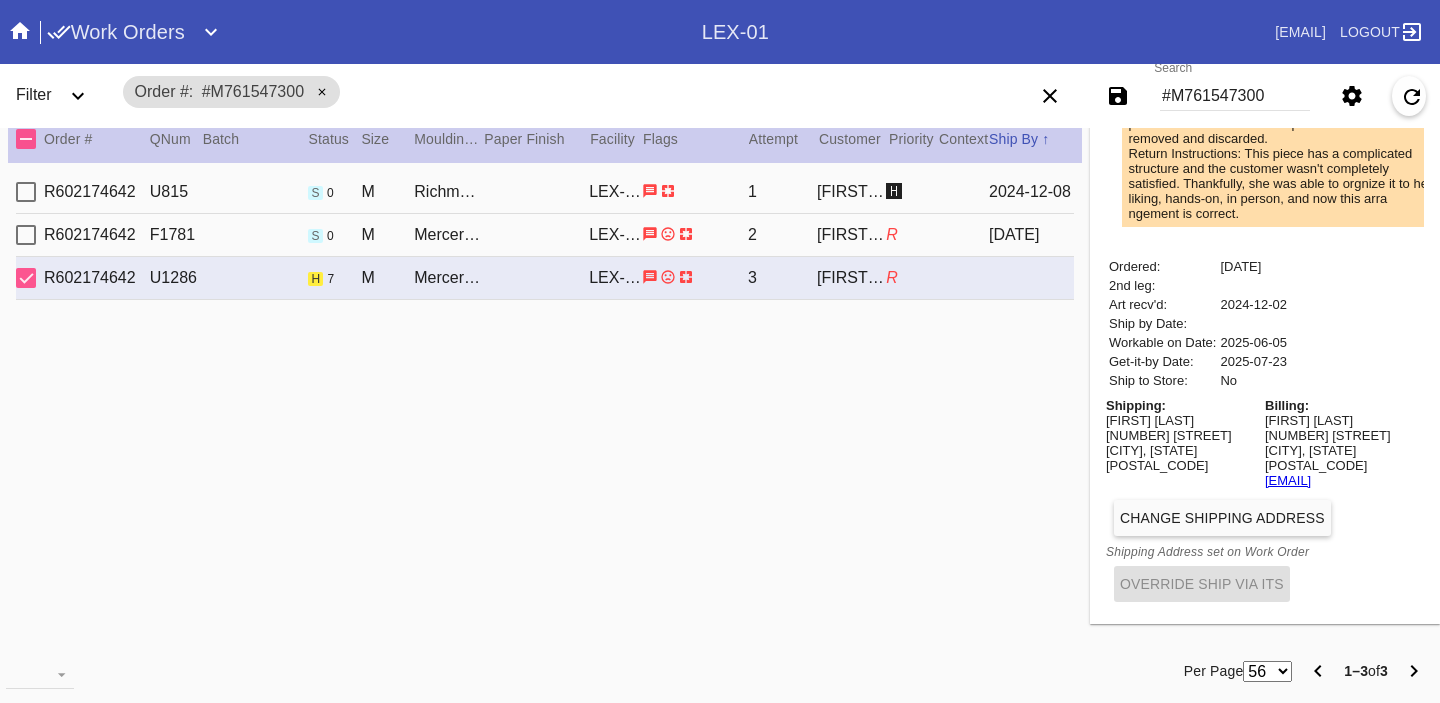 click on "#M761547300" at bounding box center (1235, 96) 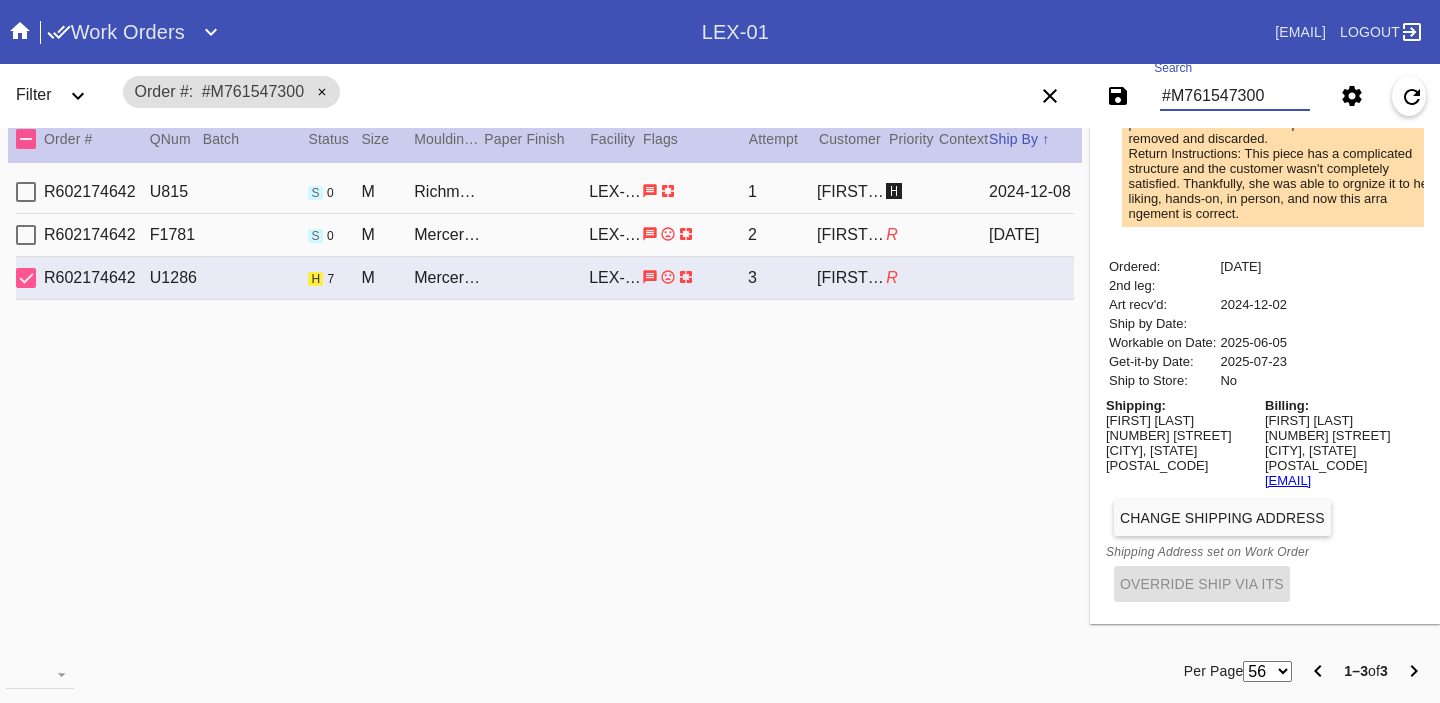 click on "#M761547300" at bounding box center (1235, 96) 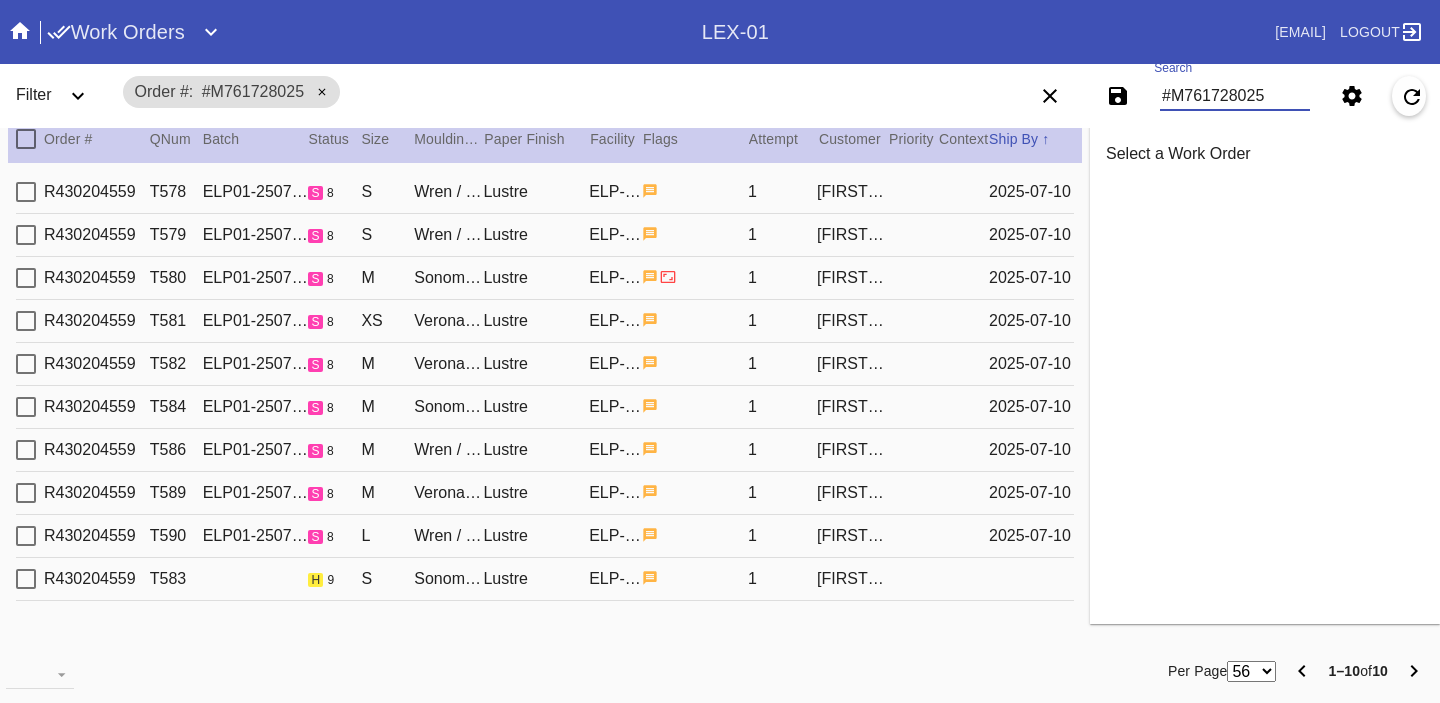 scroll, scrollTop: 0, scrollLeft: 0, axis: both 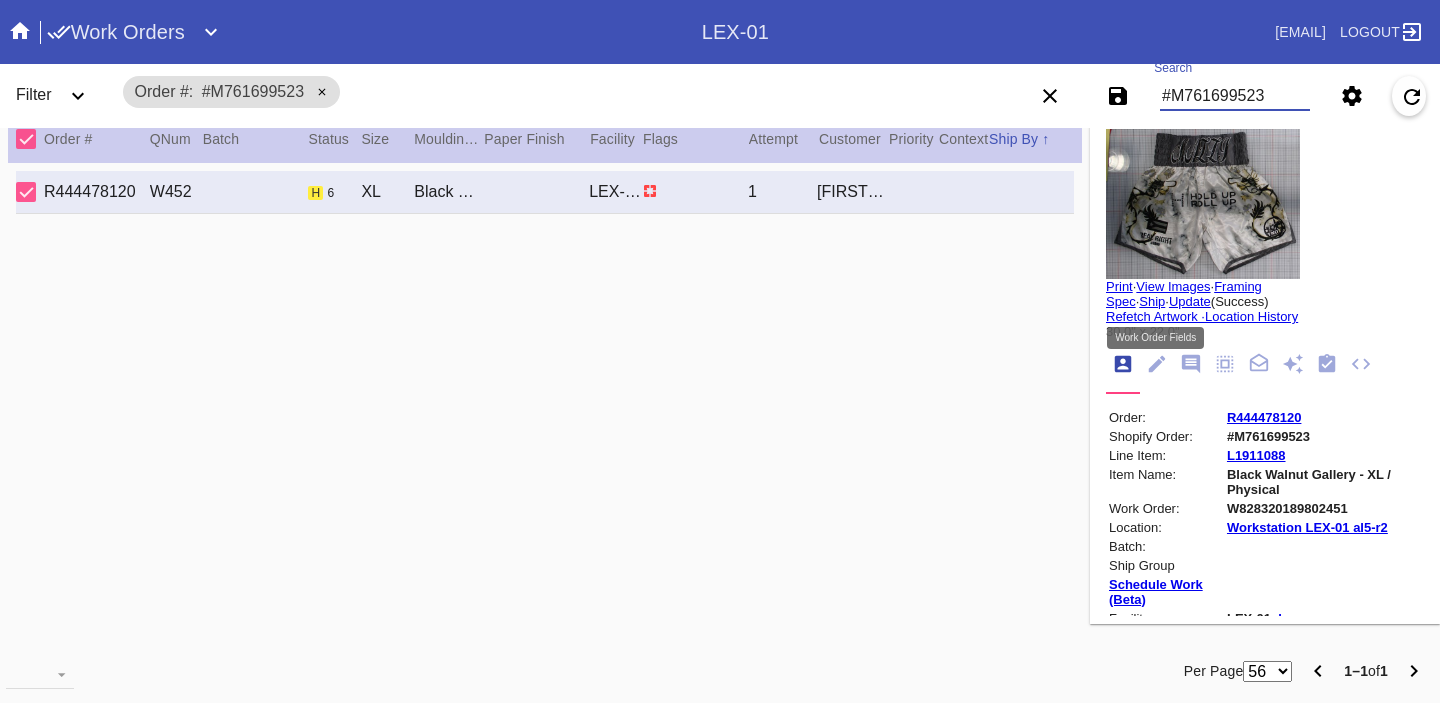 type on "#M761699523" 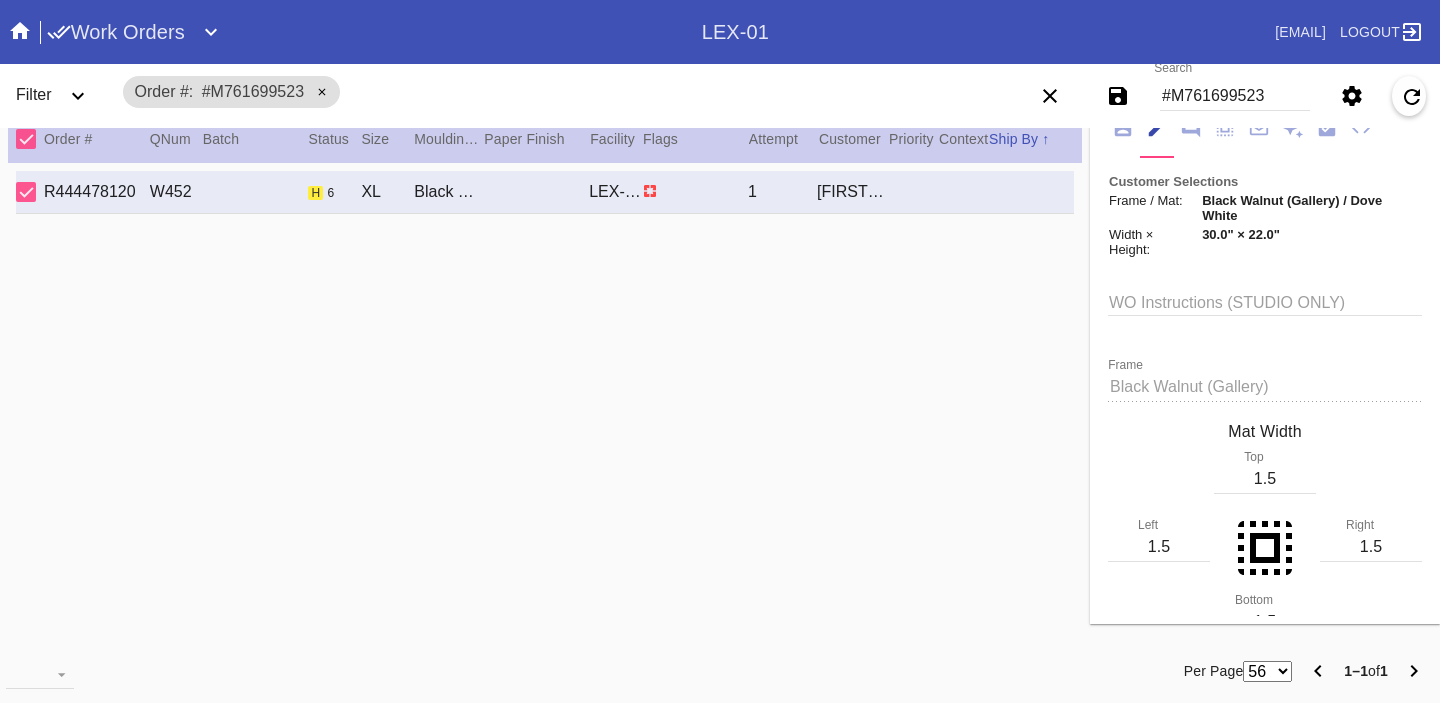 scroll, scrollTop: 0, scrollLeft: 0, axis: both 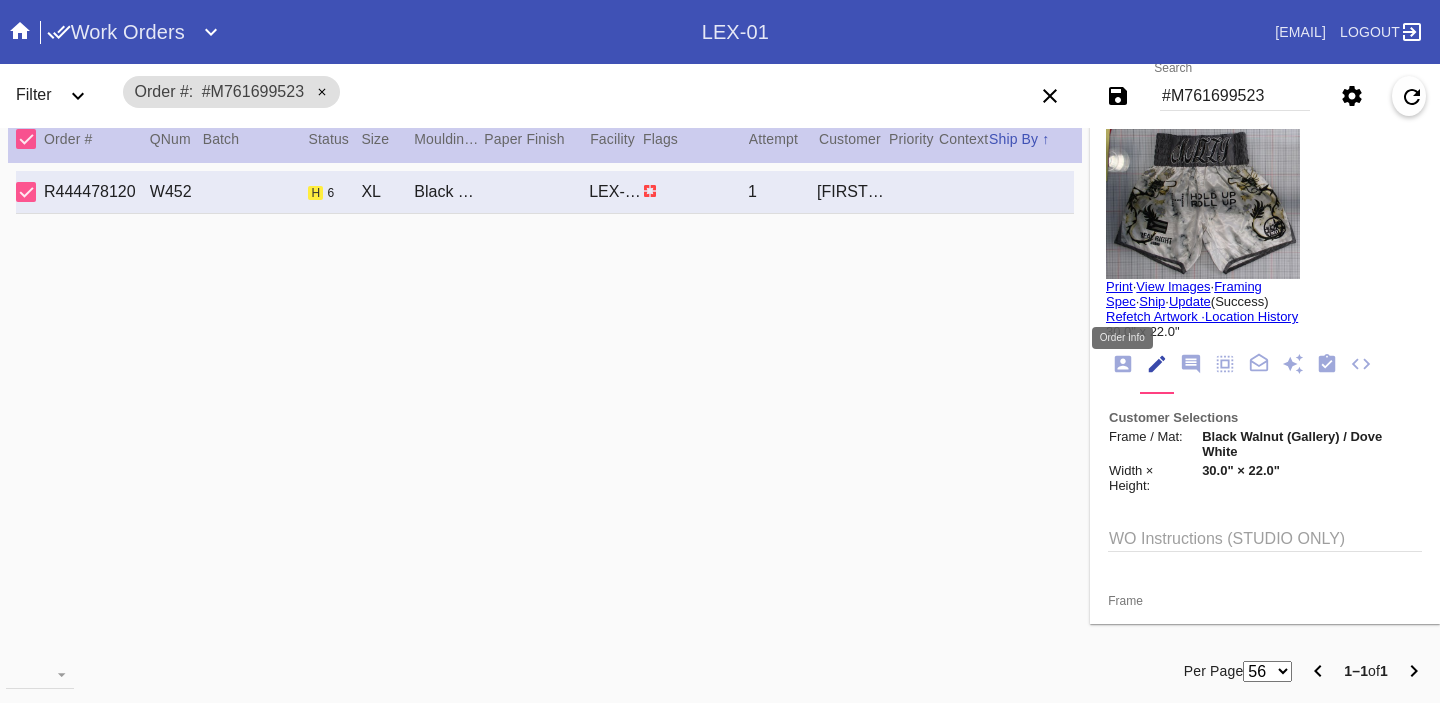 click at bounding box center [1123, 364] 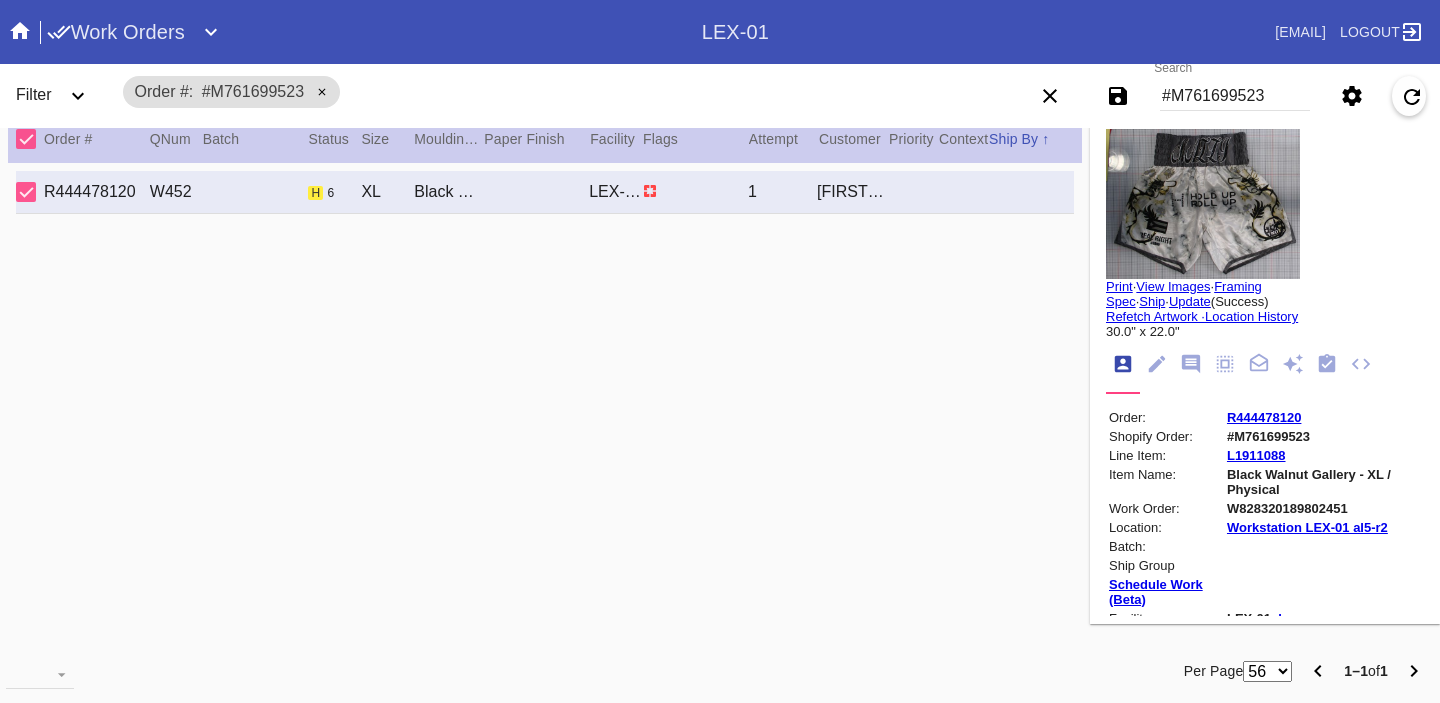 click on "R444478120" at bounding box center [1264, 417] 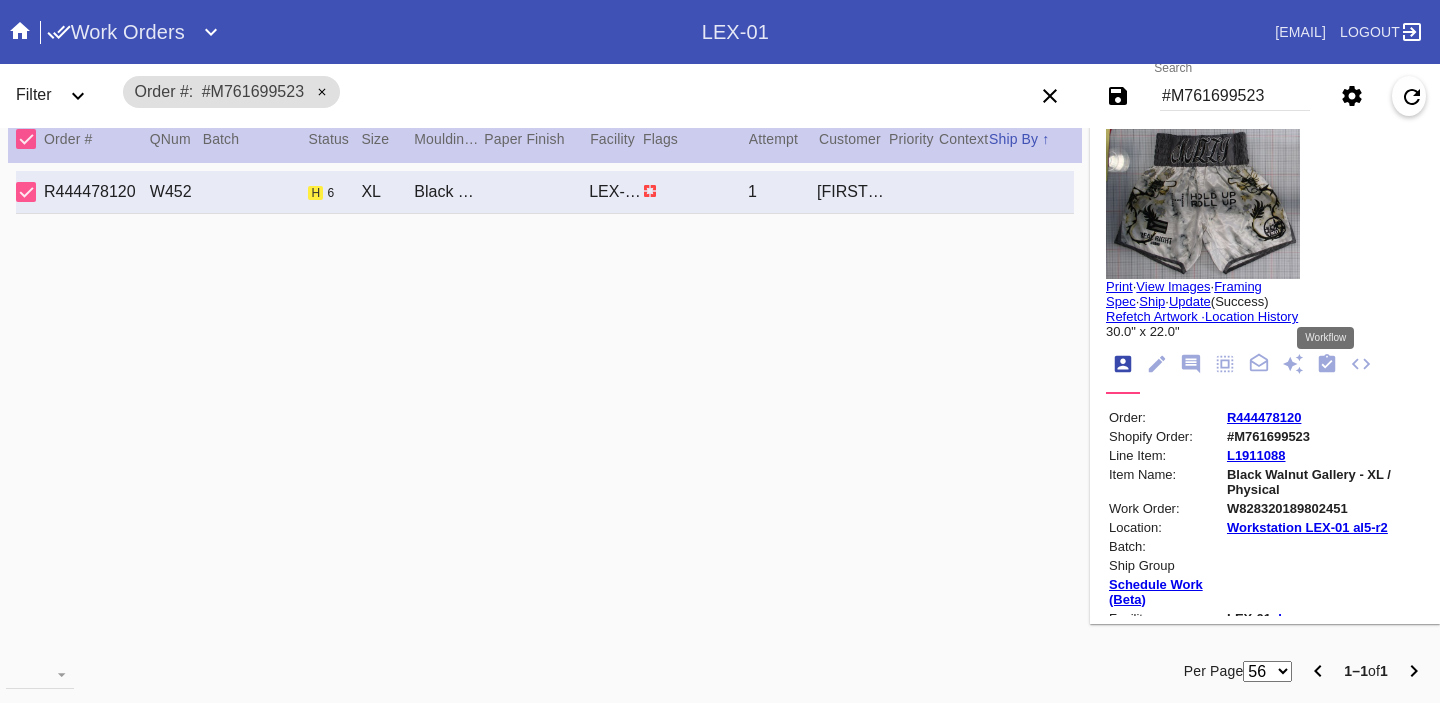 click at bounding box center [1327, 364] 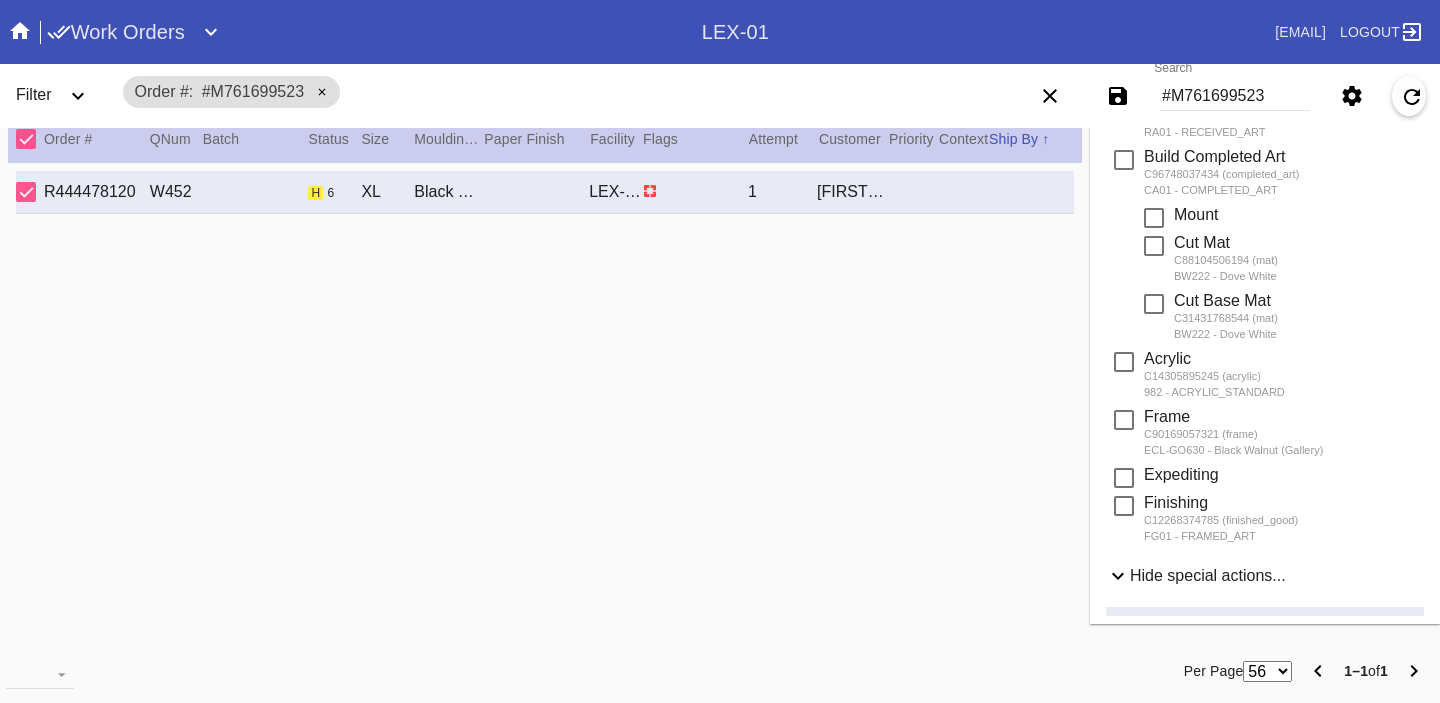 scroll, scrollTop: 0, scrollLeft: 0, axis: both 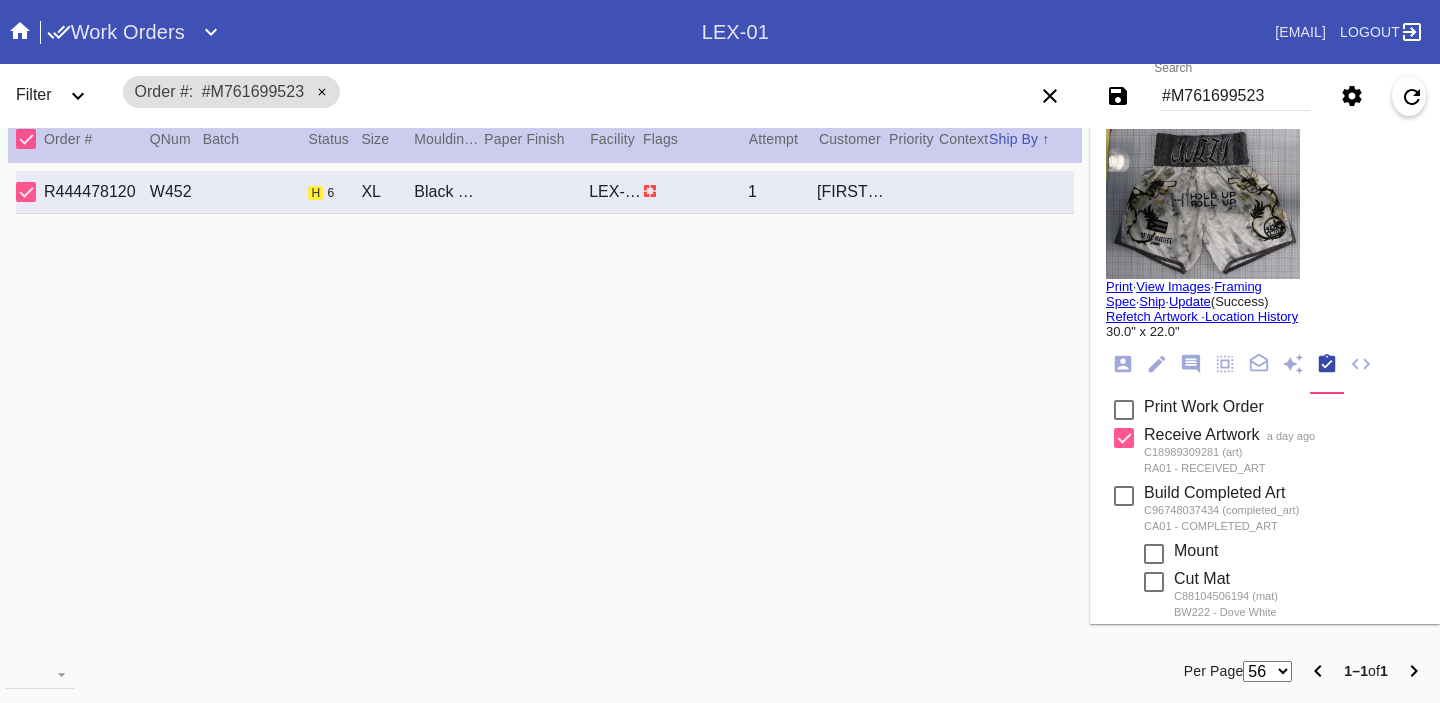 click at bounding box center [1157, 364] 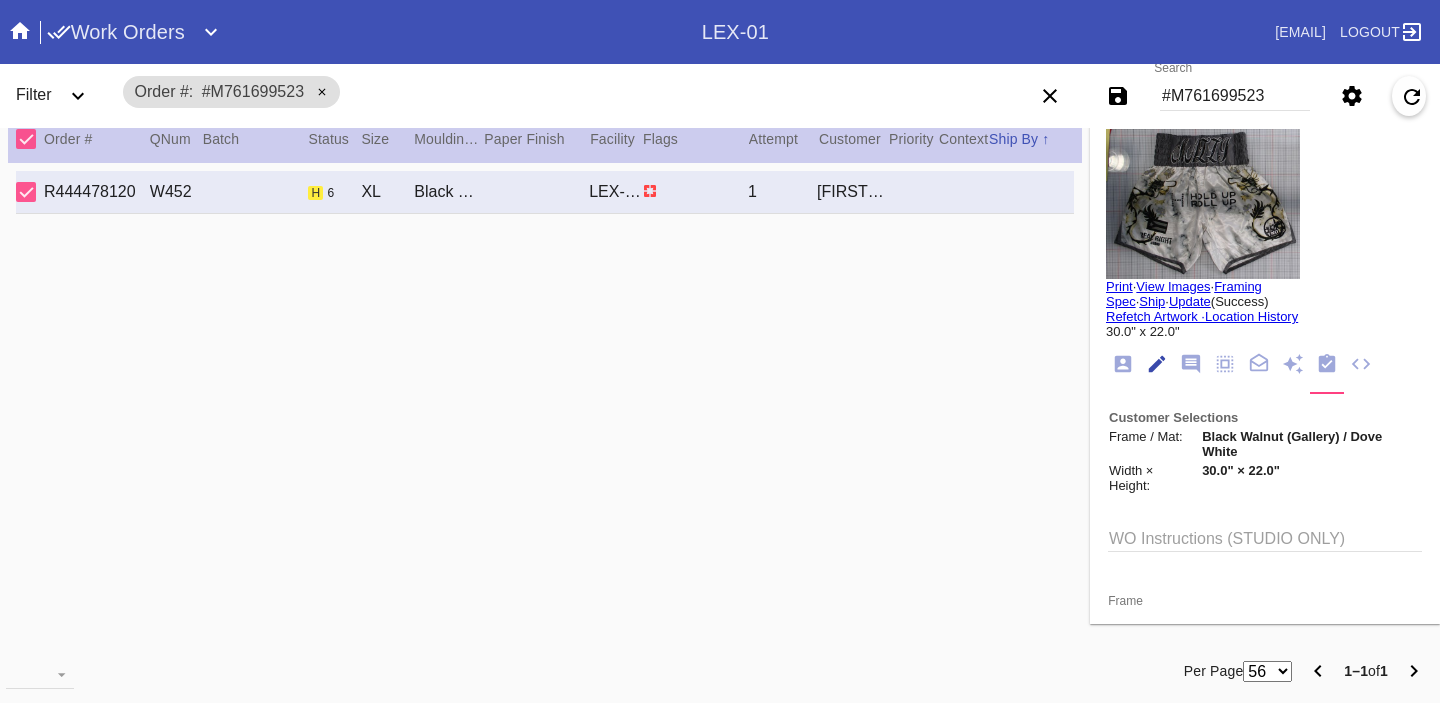 scroll, scrollTop: 73, scrollLeft: 0, axis: vertical 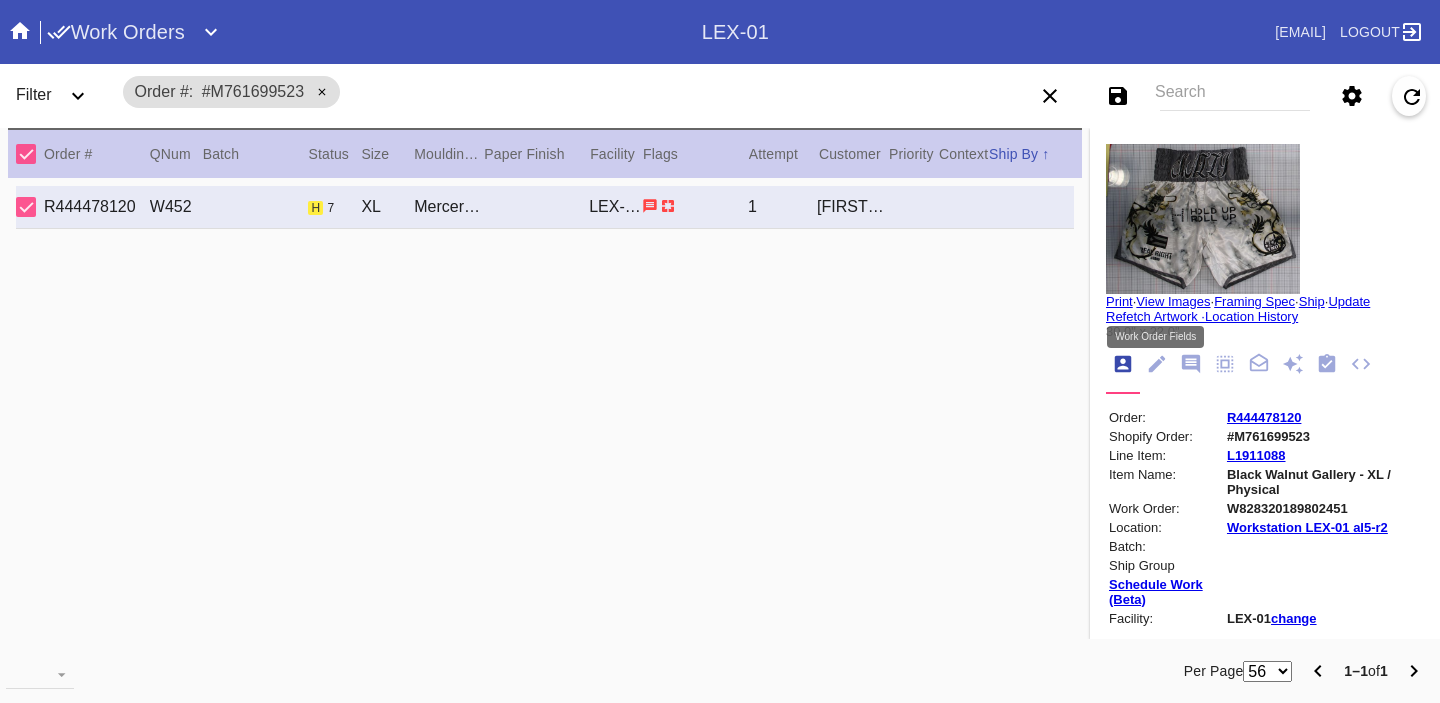 click at bounding box center (1157, 364) 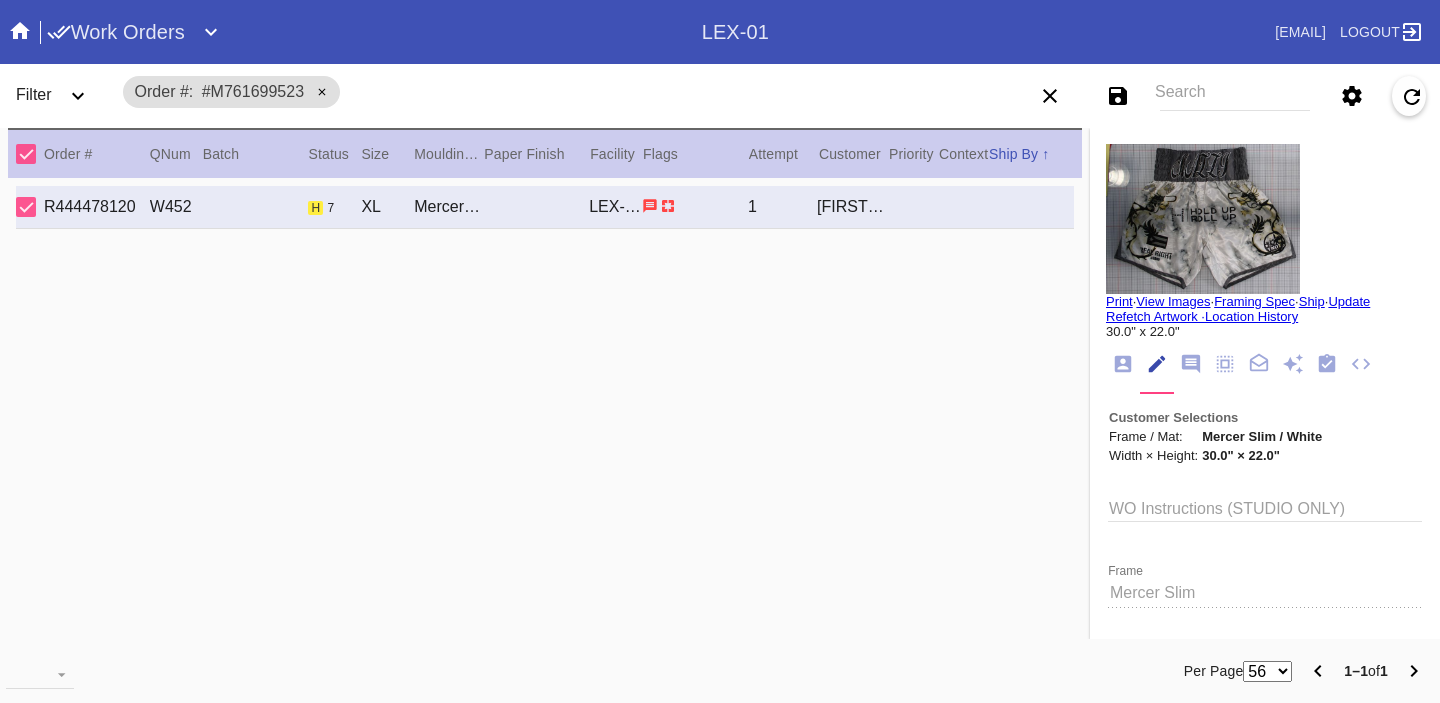 scroll, scrollTop: 73, scrollLeft: 0, axis: vertical 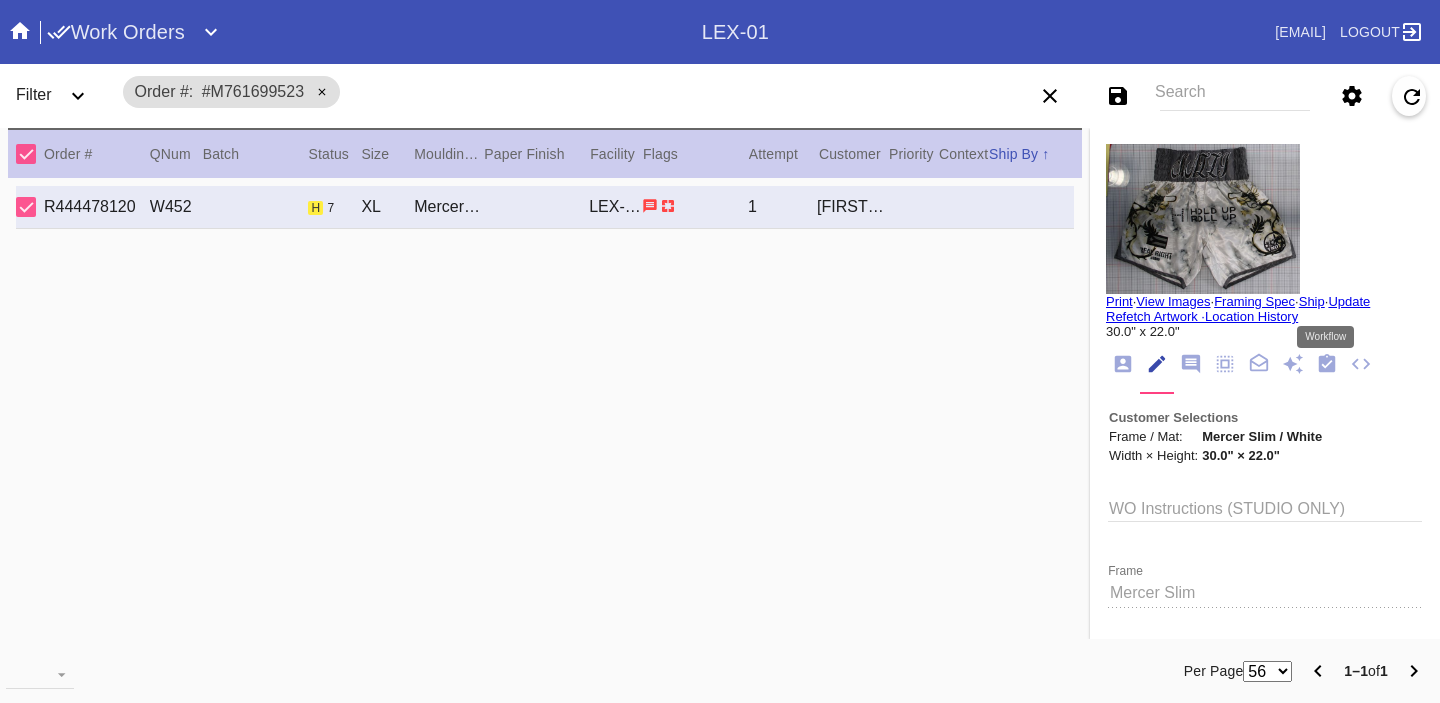 click at bounding box center (1327, 364) 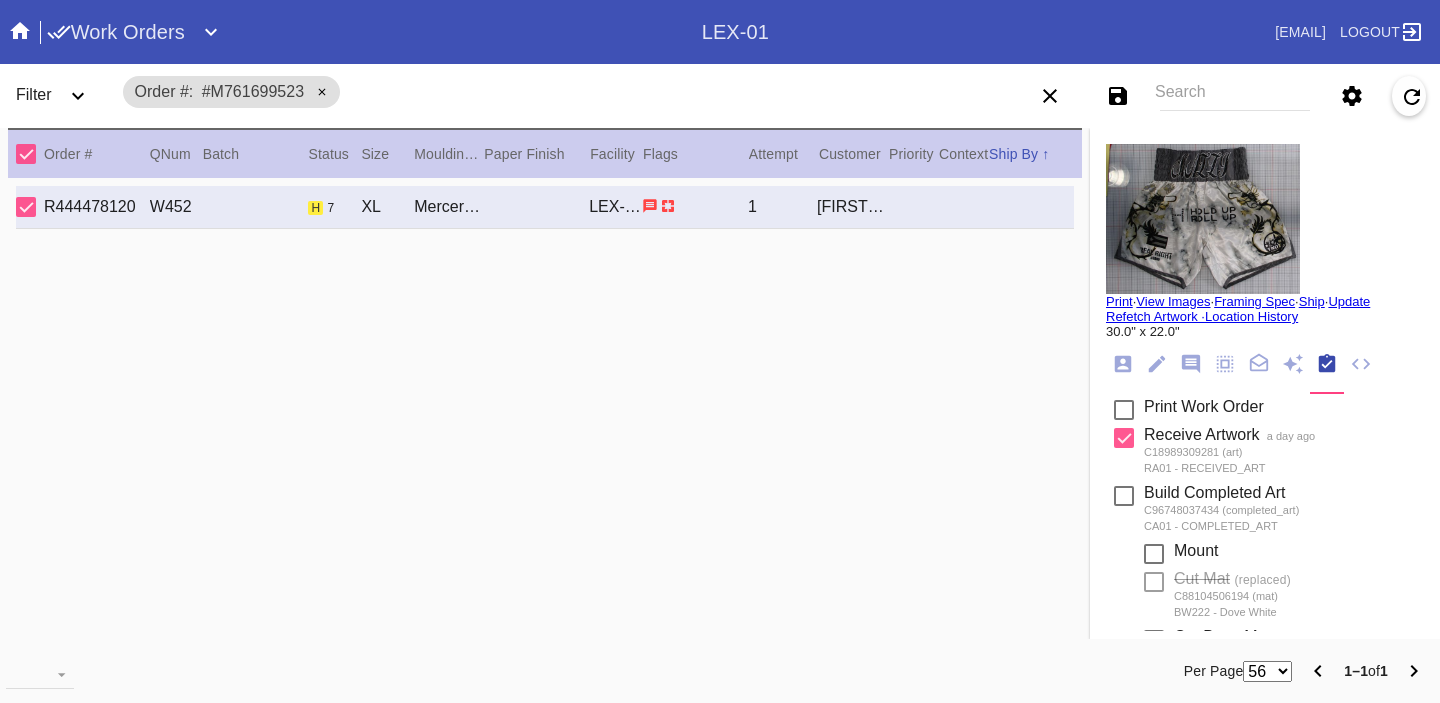 scroll, scrollTop: 534, scrollLeft: 0, axis: vertical 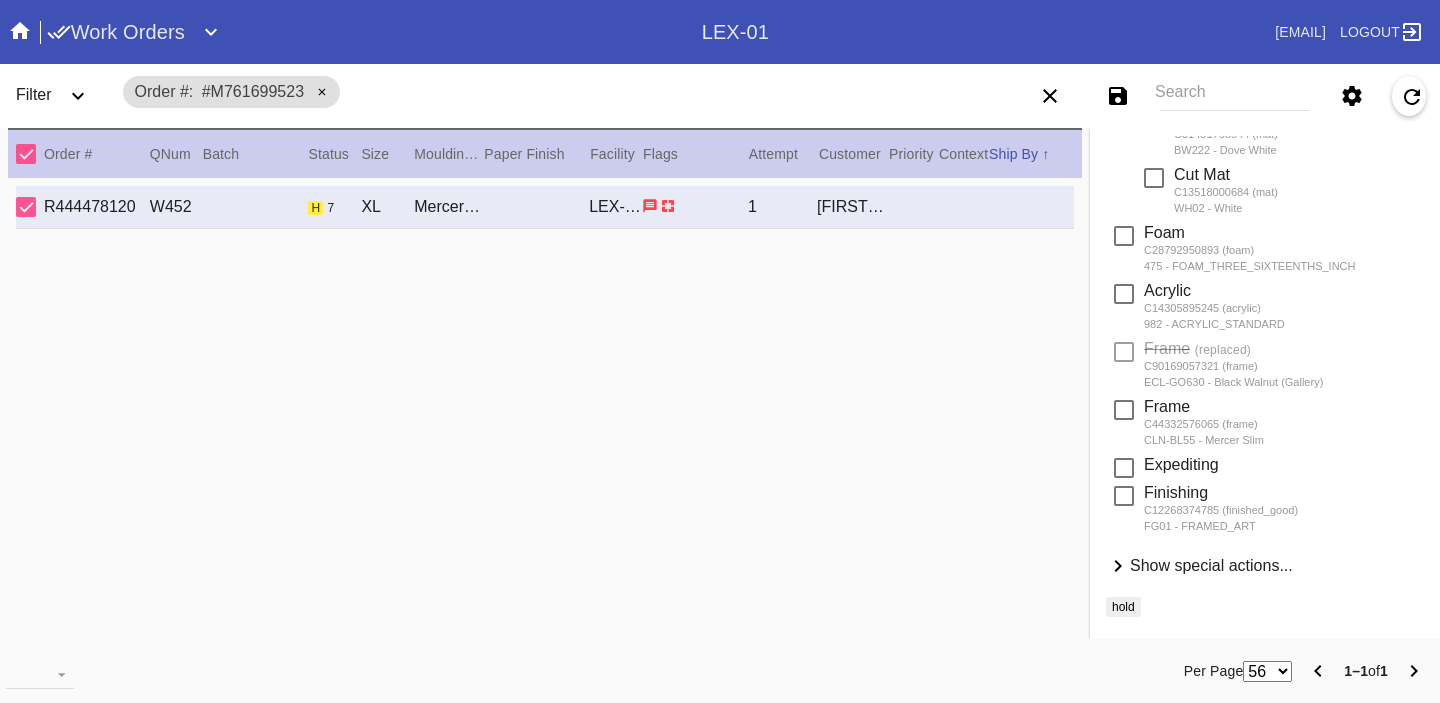 click on "Show special actions..." at bounding box center [1211, 565] 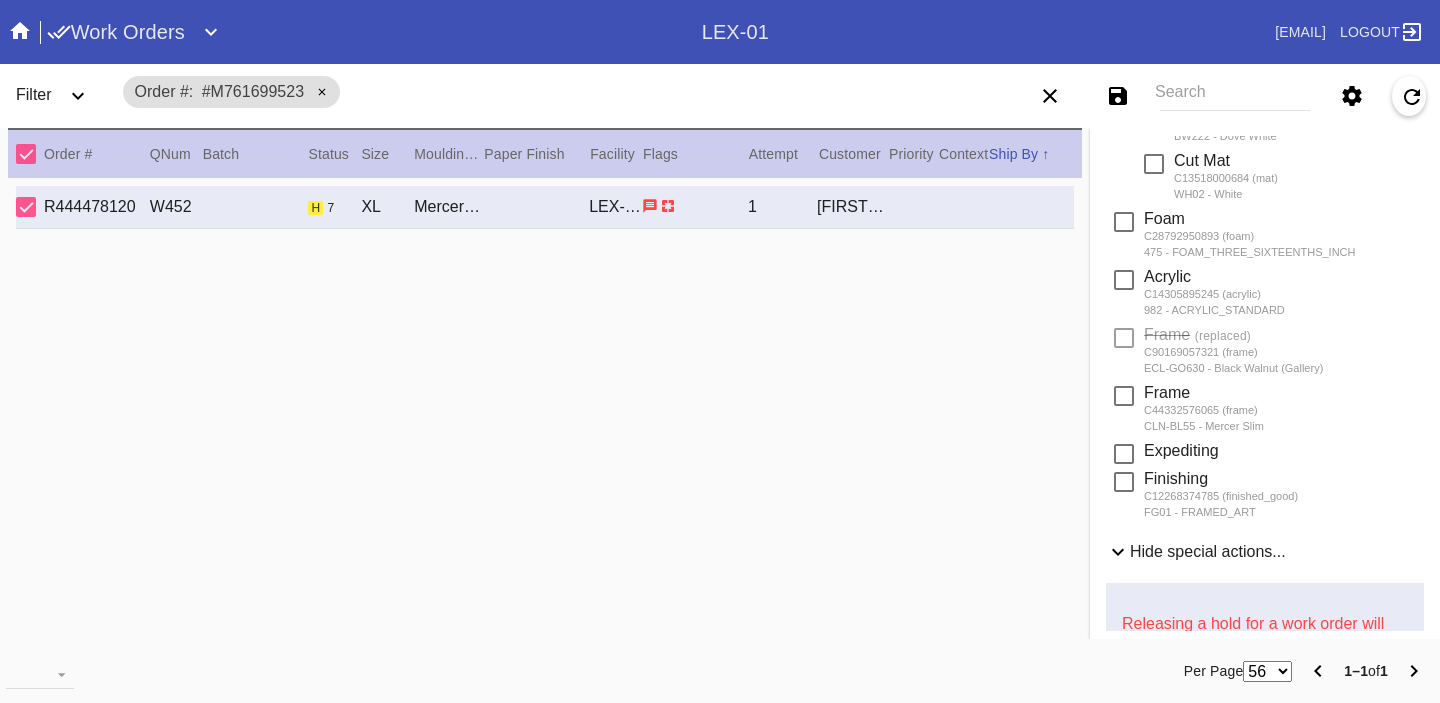 scroll, scrollTop: 992, scrollLeft: 0, axis: vertical 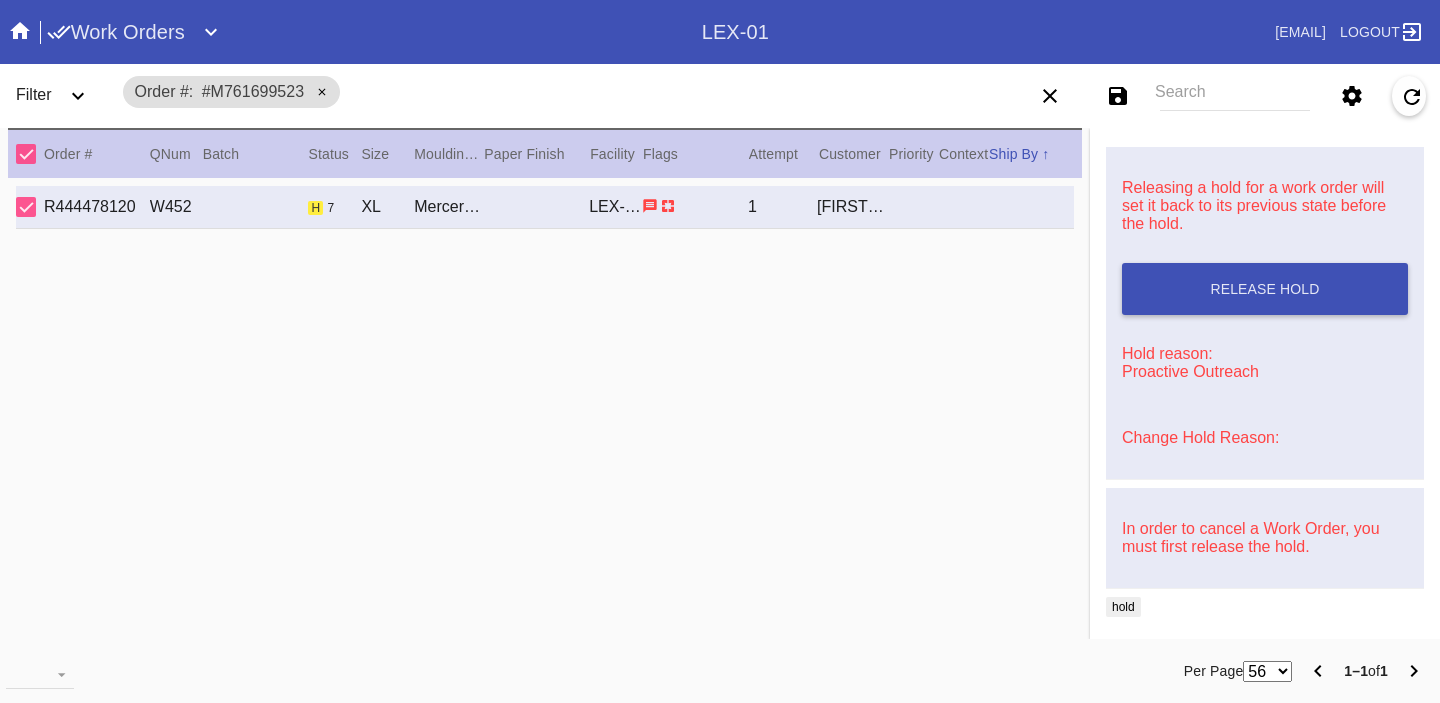 click on "Change Hold Reason:" at bounding box center (1200, 437) 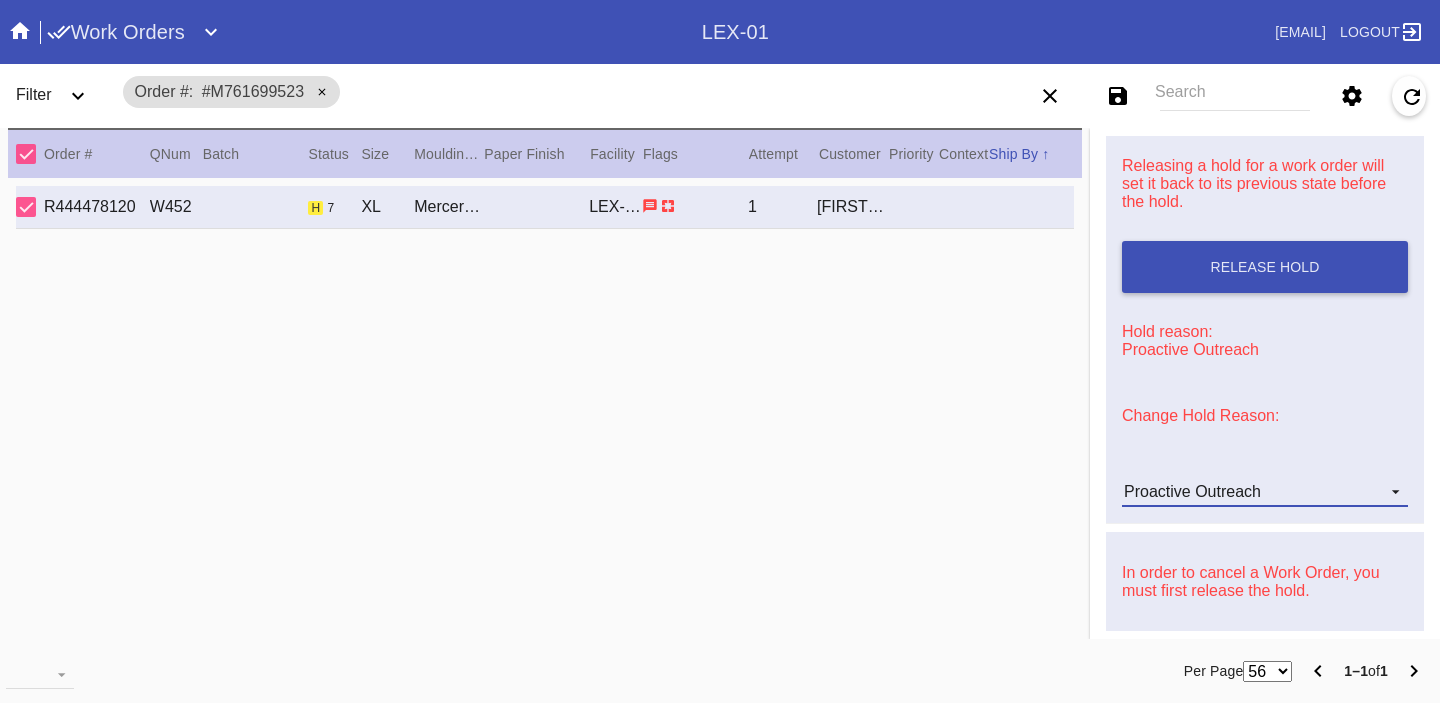 click on "Proactive Outreach" at bounding box center (1192, 491) 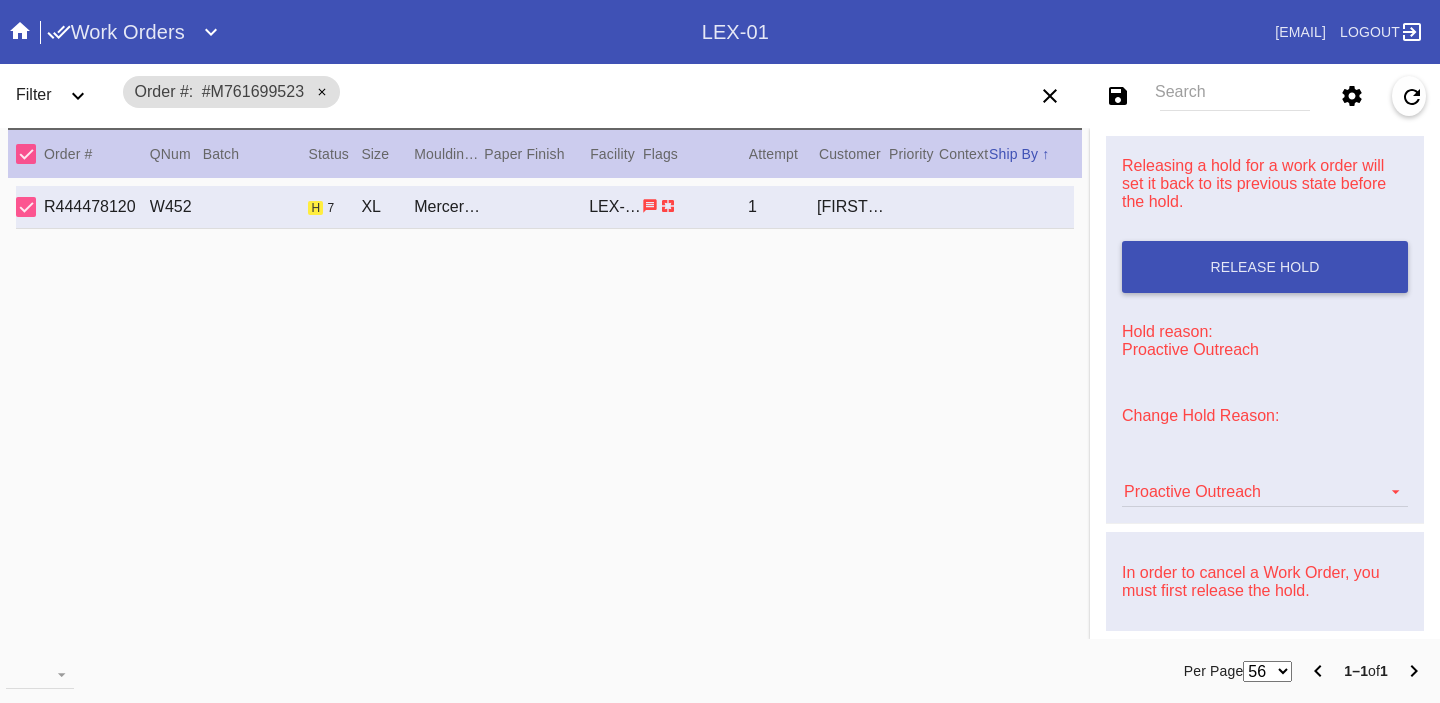 scroll, scrollTop: 472, scrollLeft: 0, axis: vertical 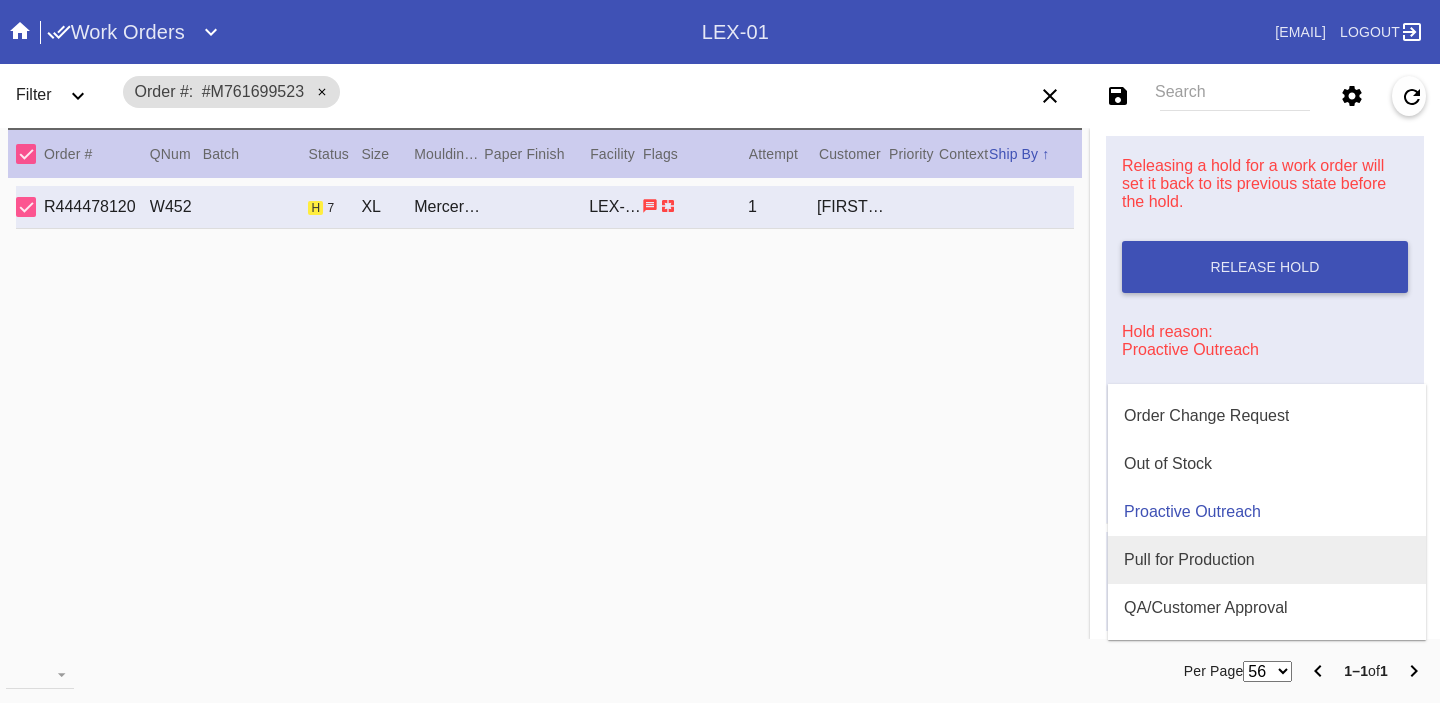 click on "Pull for Production" at bounding box center (1267, 560) 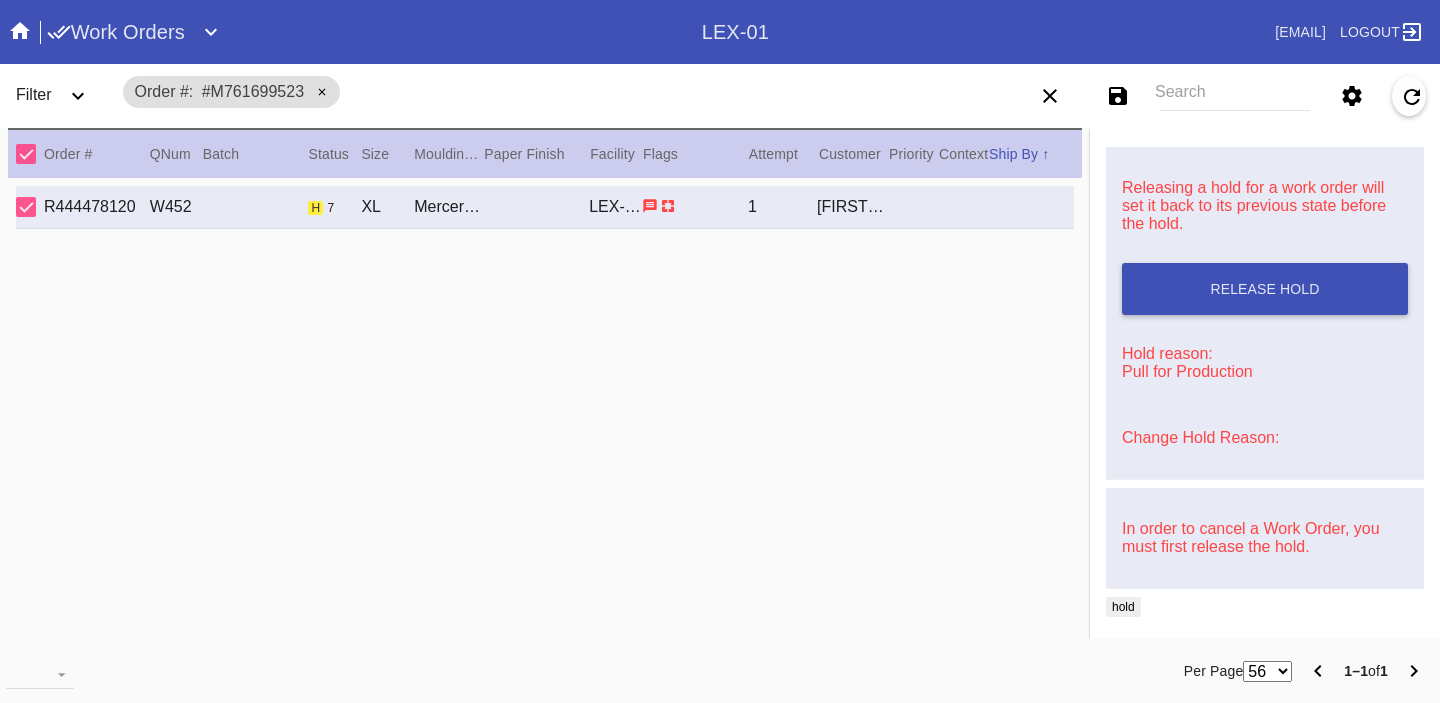 scroll, scrollTop: 0, scrollLeft: 0, axis: both 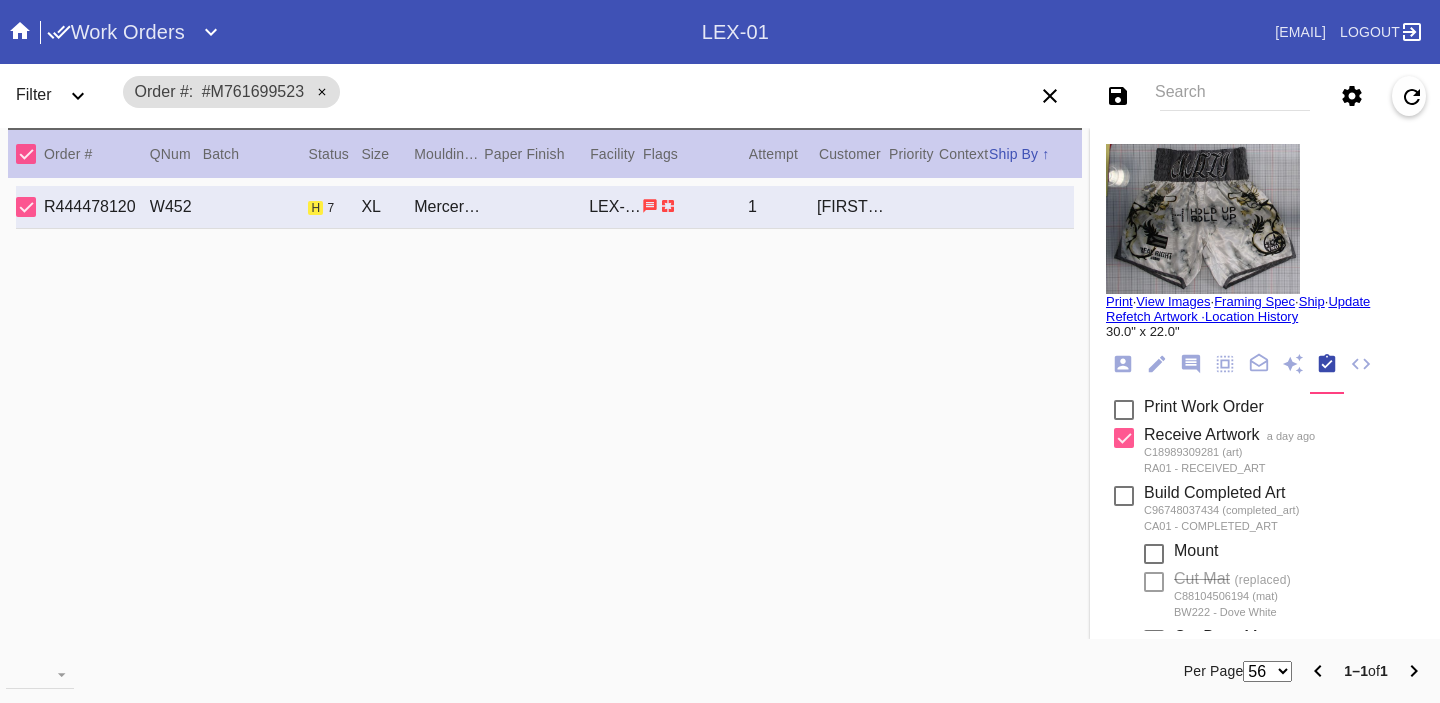 click on "Search" at bounding box center [1235, 96] 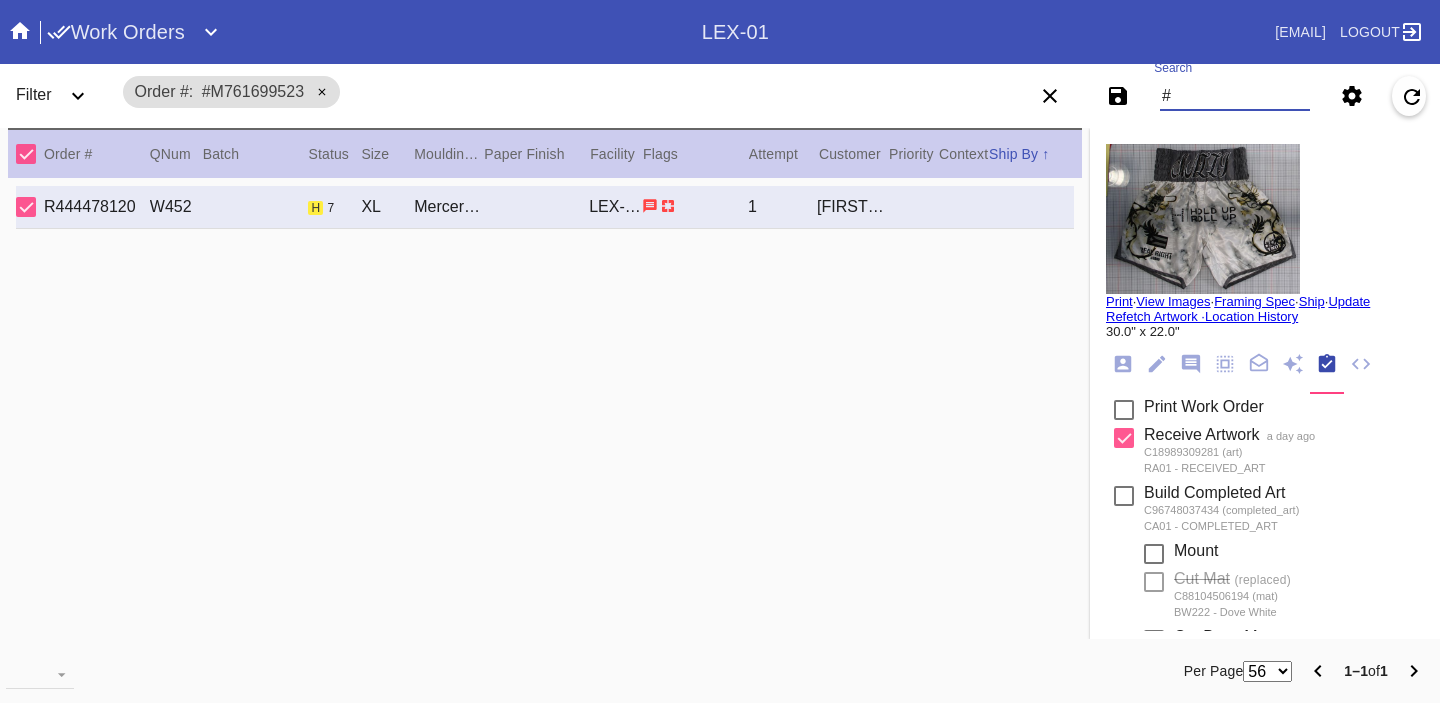 paste on "M761547300" 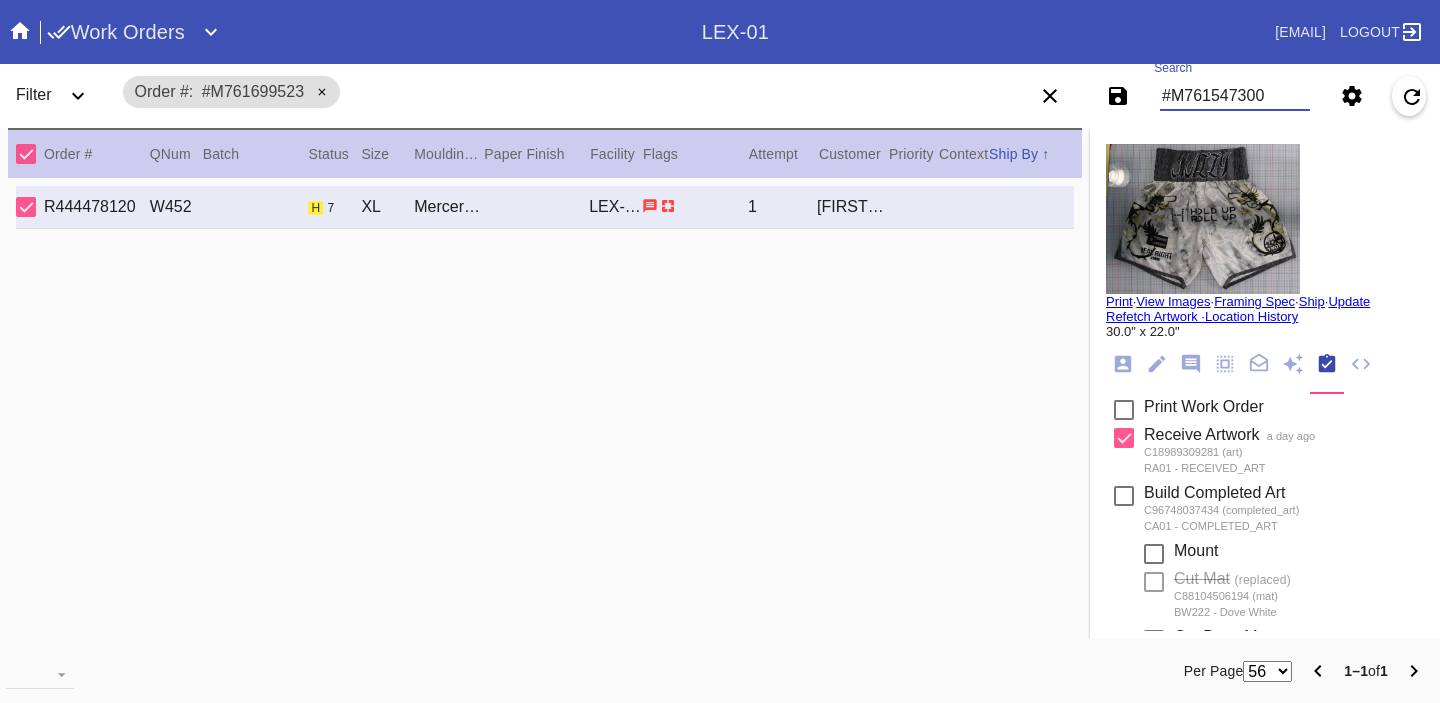 type on "#M761547300" 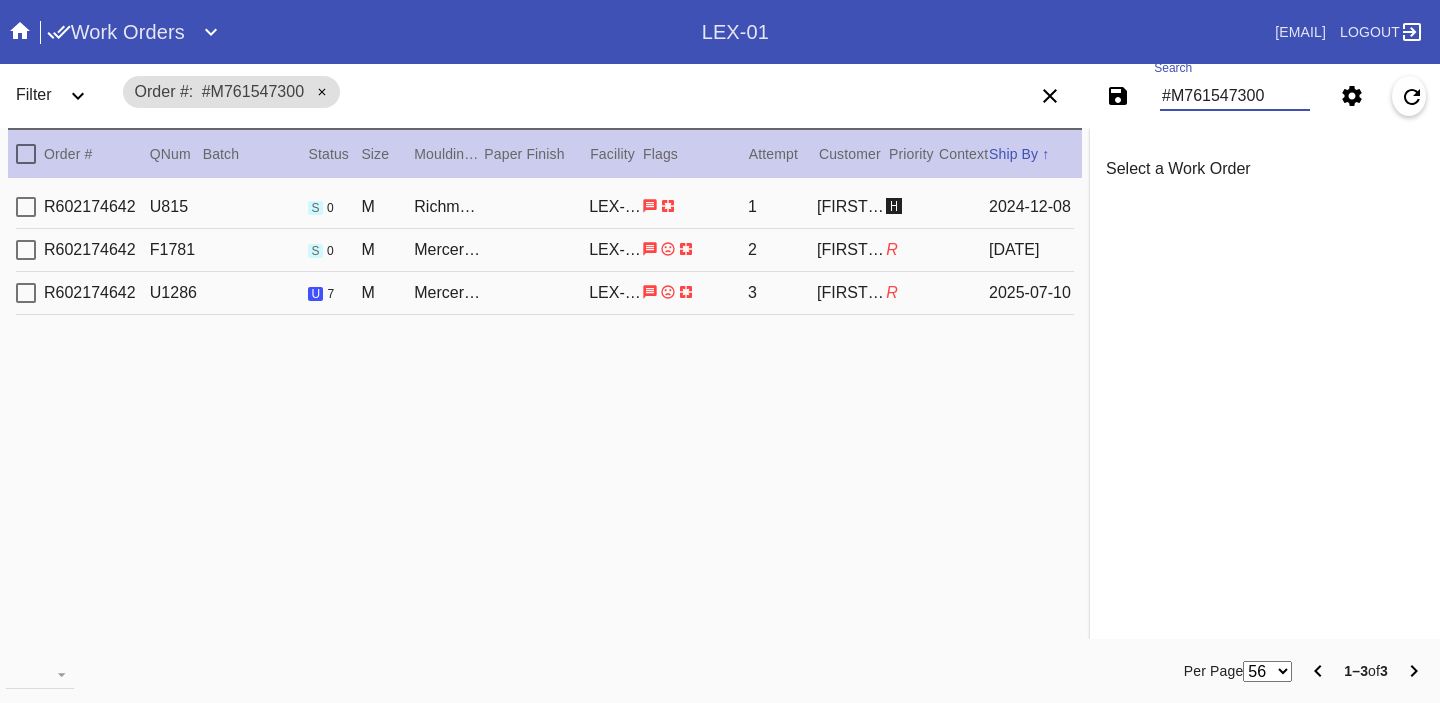 click on "3" at bounding box center (782, 207) 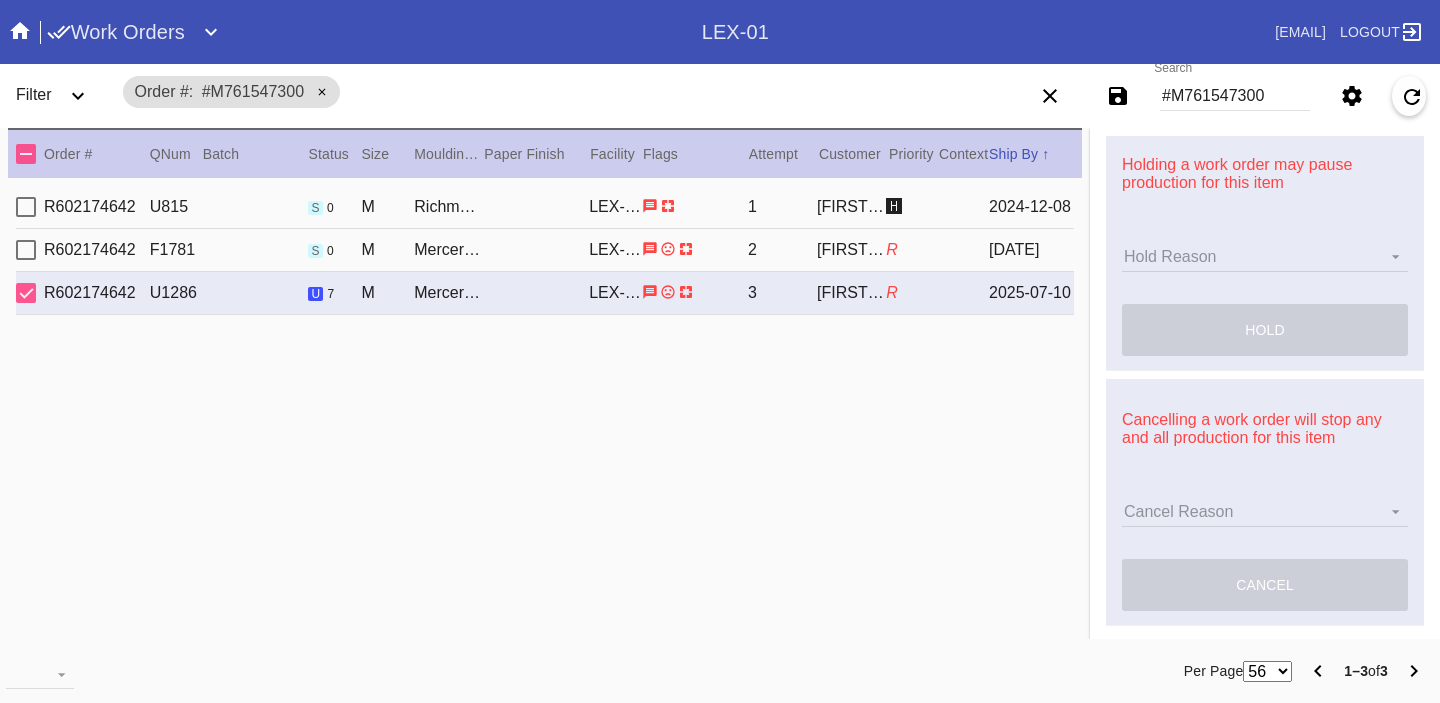 scroll, scrollTop: 954, scrollLeft: 0, axis: vertical 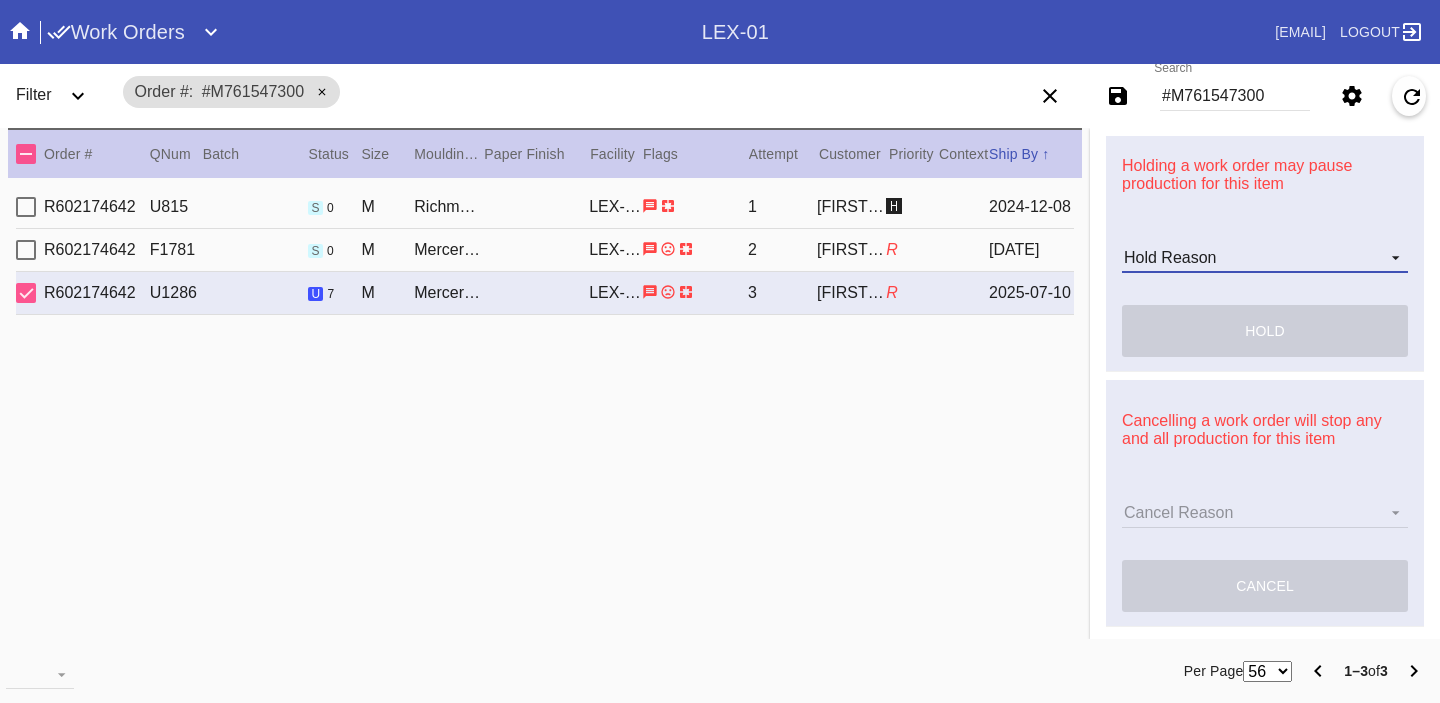 click on "Hold Reason Art Care Review Artwork Damaged F4B/Partnership Facility Out of Stock HPO Hold to Ship Investigation Lost in Studio Multi-Mat Details Not Received Order Change Request Out of Stock Proactive Outreach Pull for Production QA/Customer Approval Question Submitted Ready for Action Ready for Production Repair Replacement Ordered Retail GW Rework Sample Search and Rescue Transit to LEX01 Transit to PHL01 Update Work Order" at bounding box center (1265, 258) 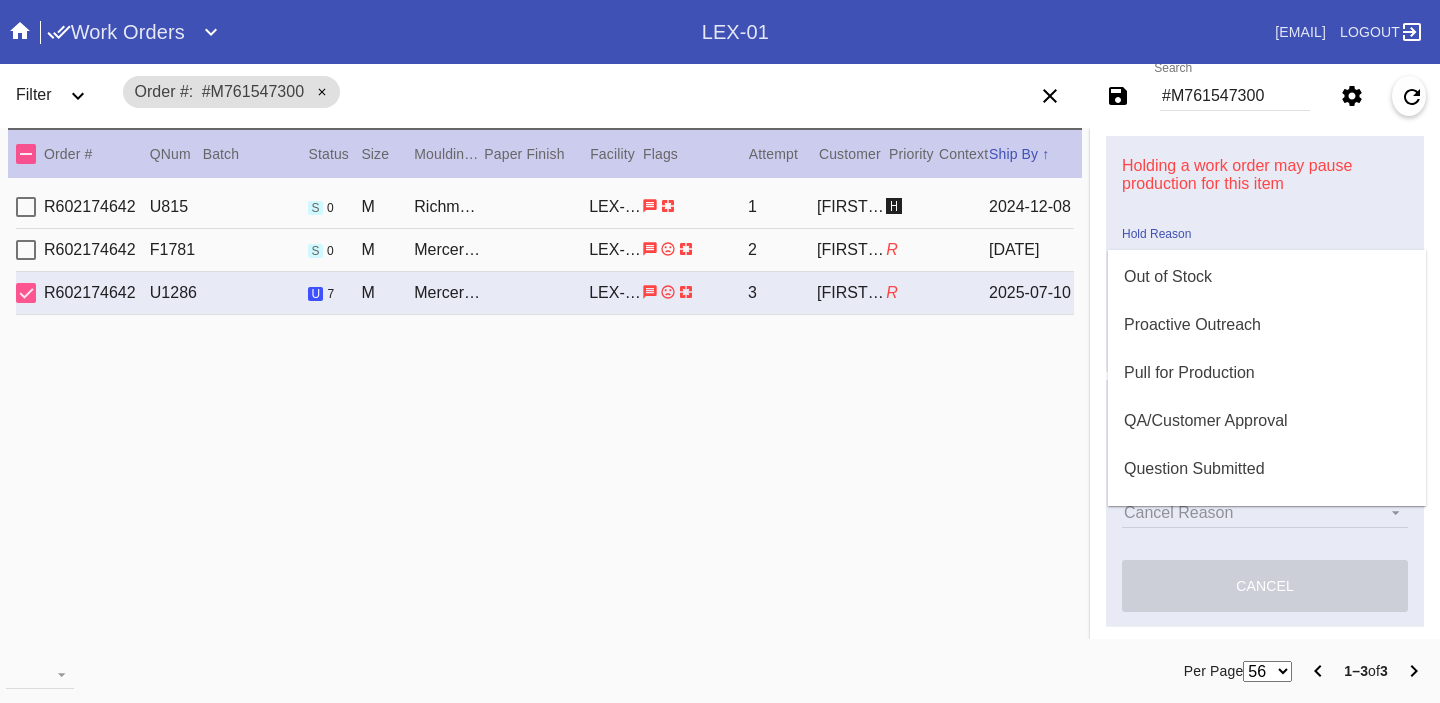scroll, scrollTop: 430, scrollLeft: 0, axis: vertical 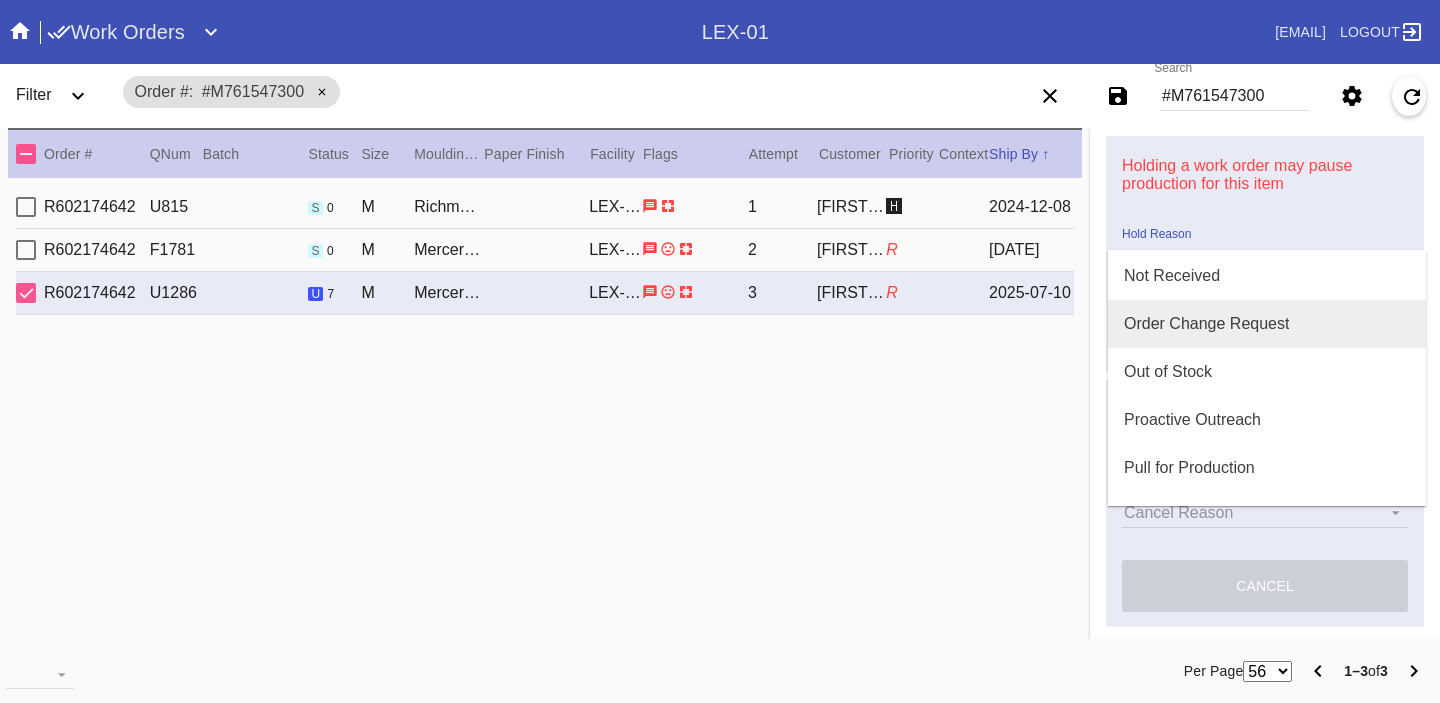 click on "Order Change Request" at bounding box center [1267, 324] 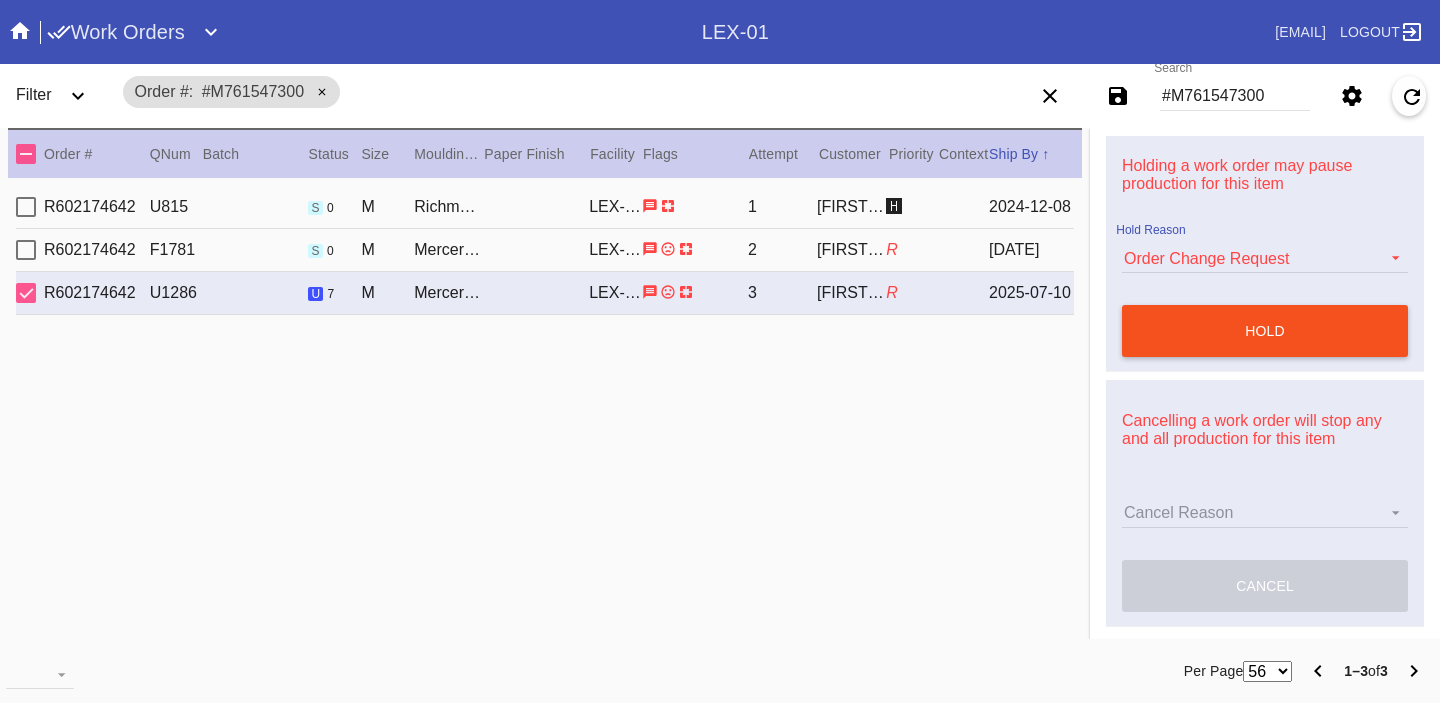 click on "hold" at bounding box center (1265, 331) 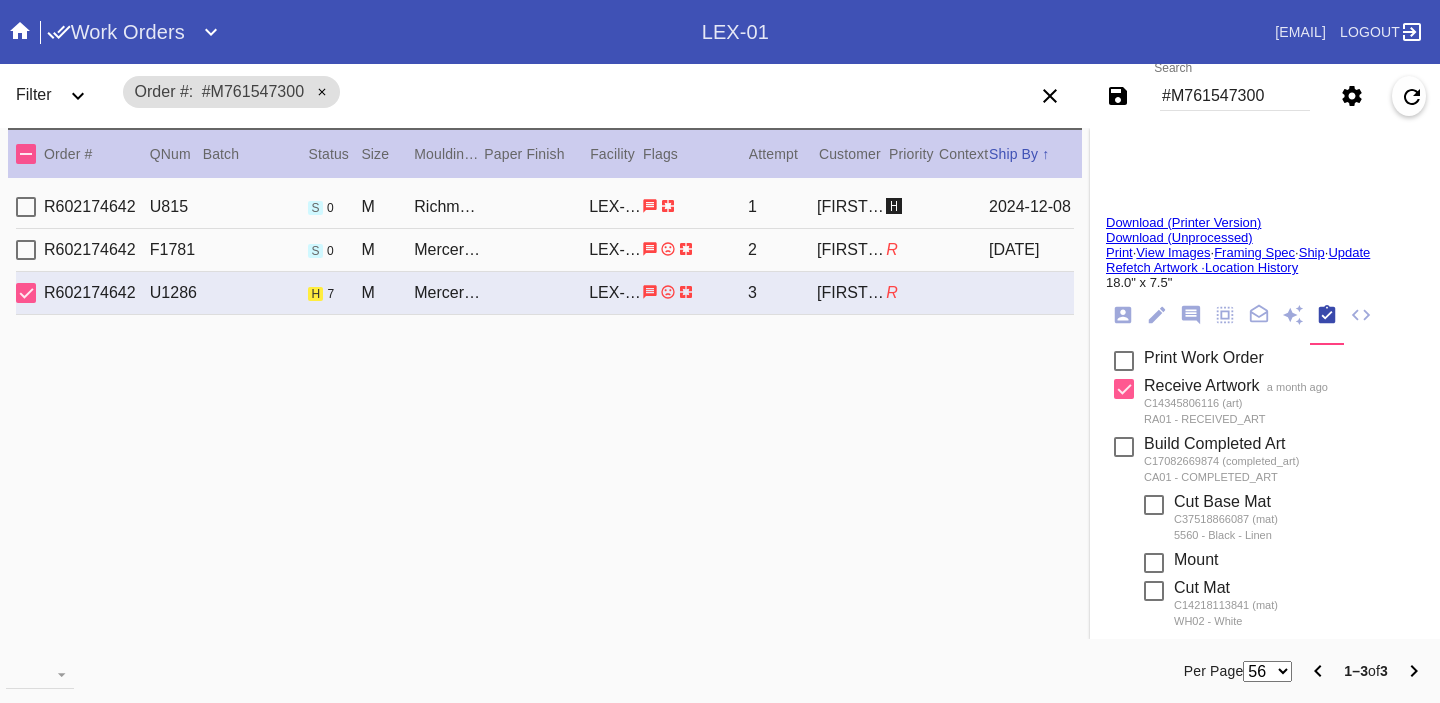 scroll, scrollTop: 0, scrollLeft: 0, axis: both 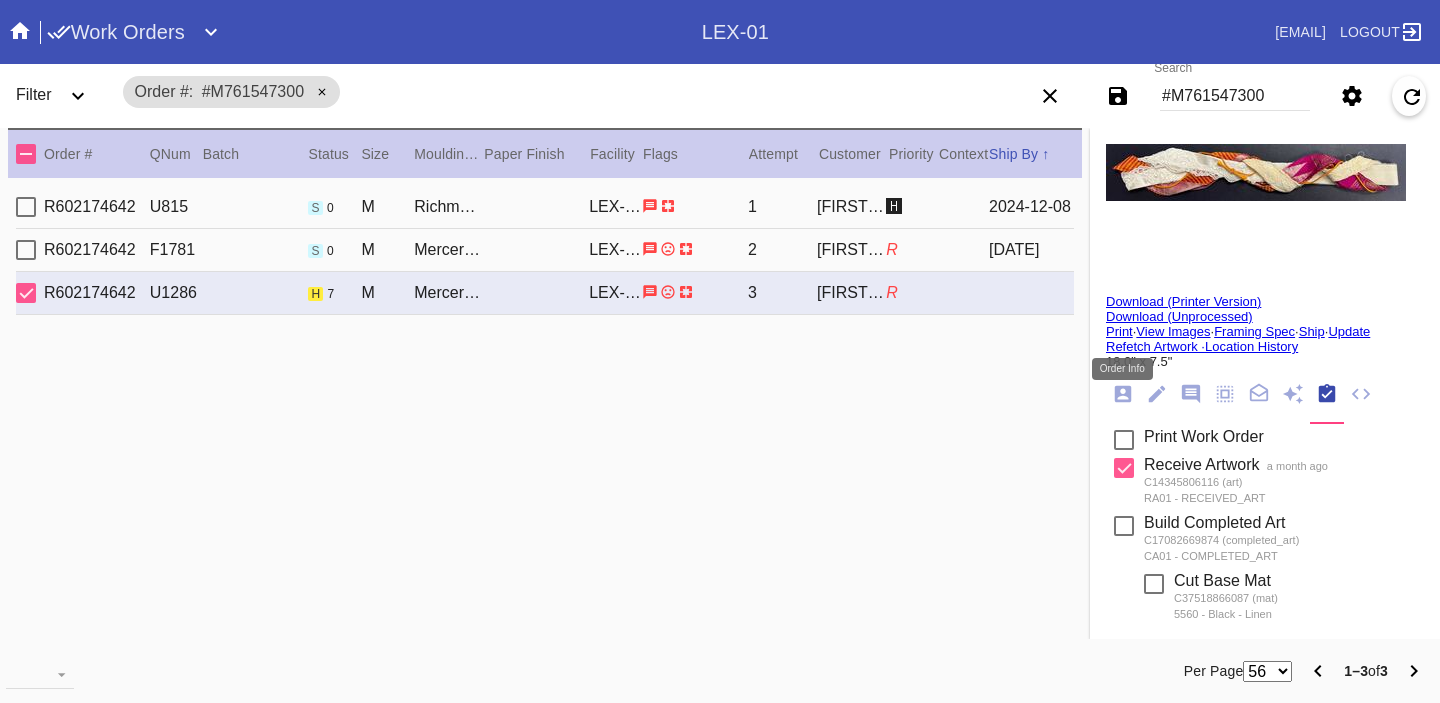 click at bounding box center (1123, 394) 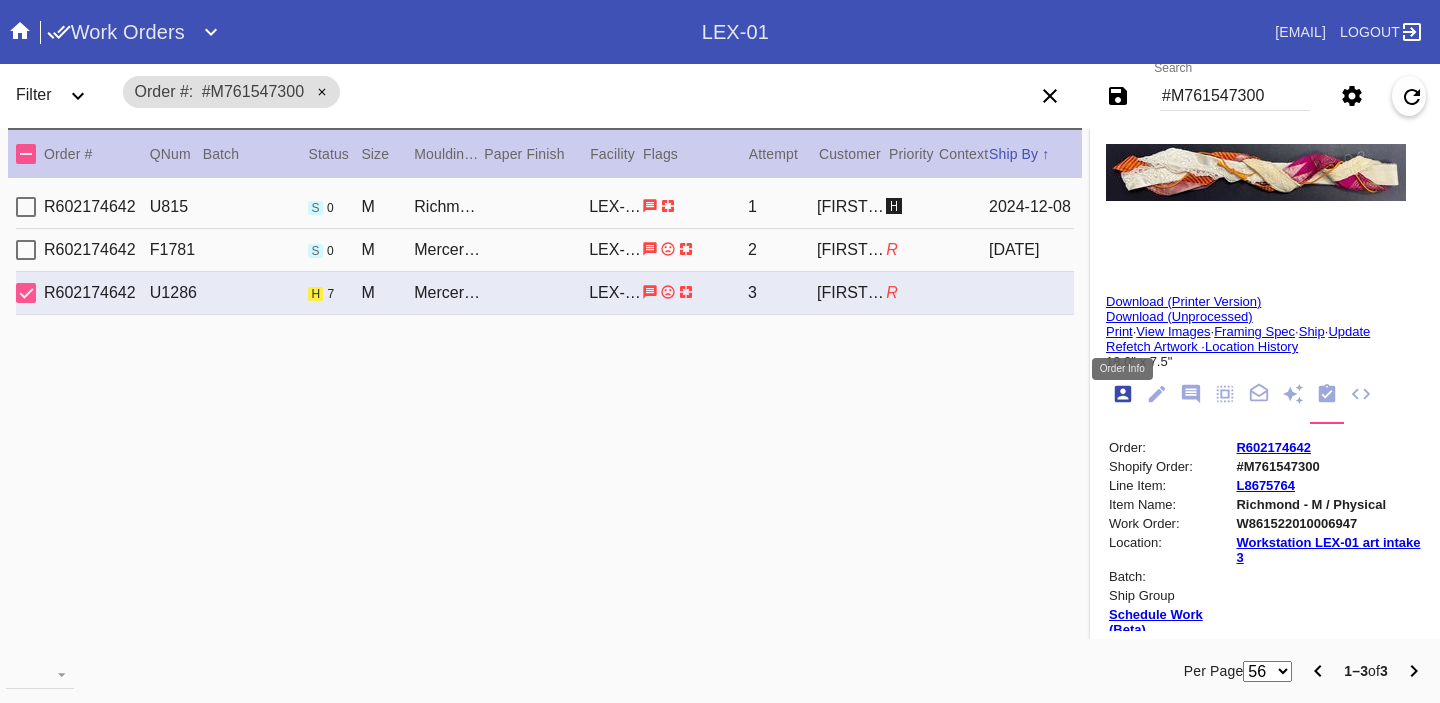 scroll, scrollTop: 24, scrollLeft: 0, axis: vertical 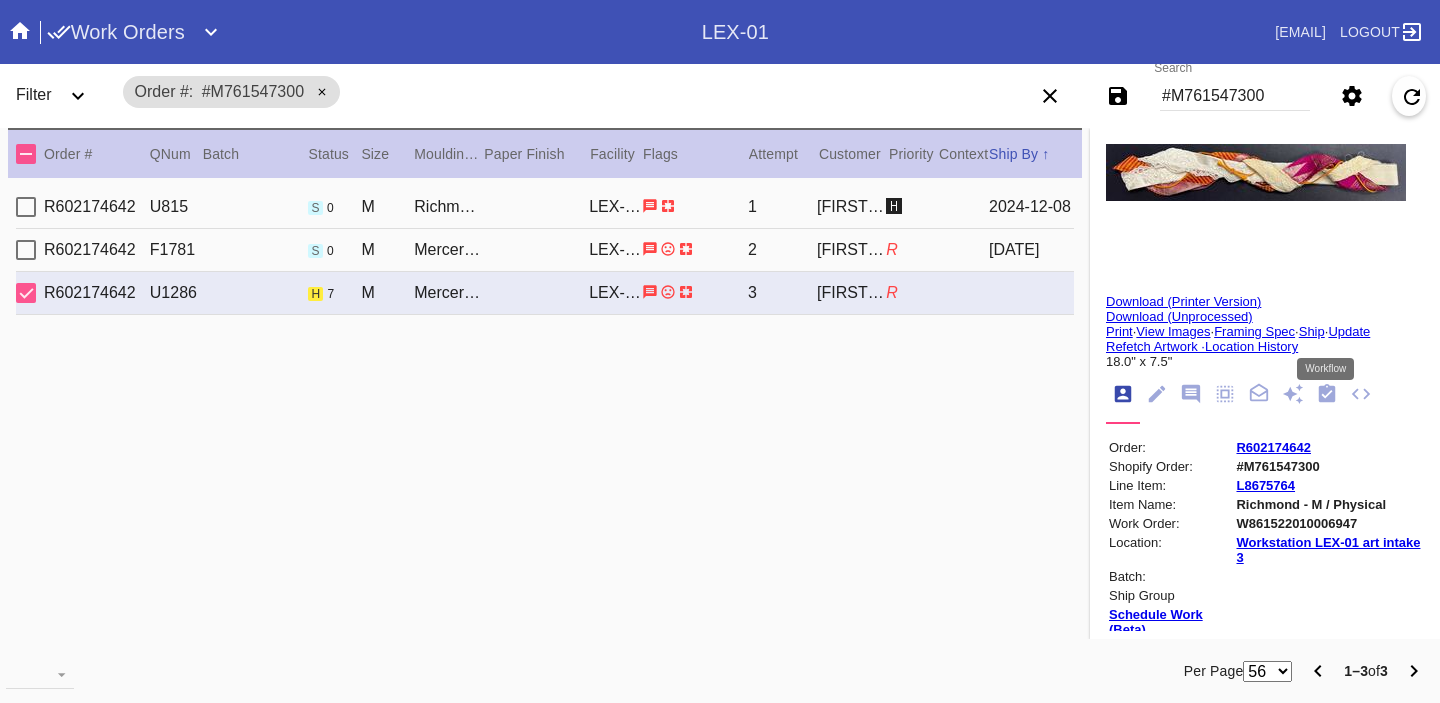 click at bounding box center (1327, 393) 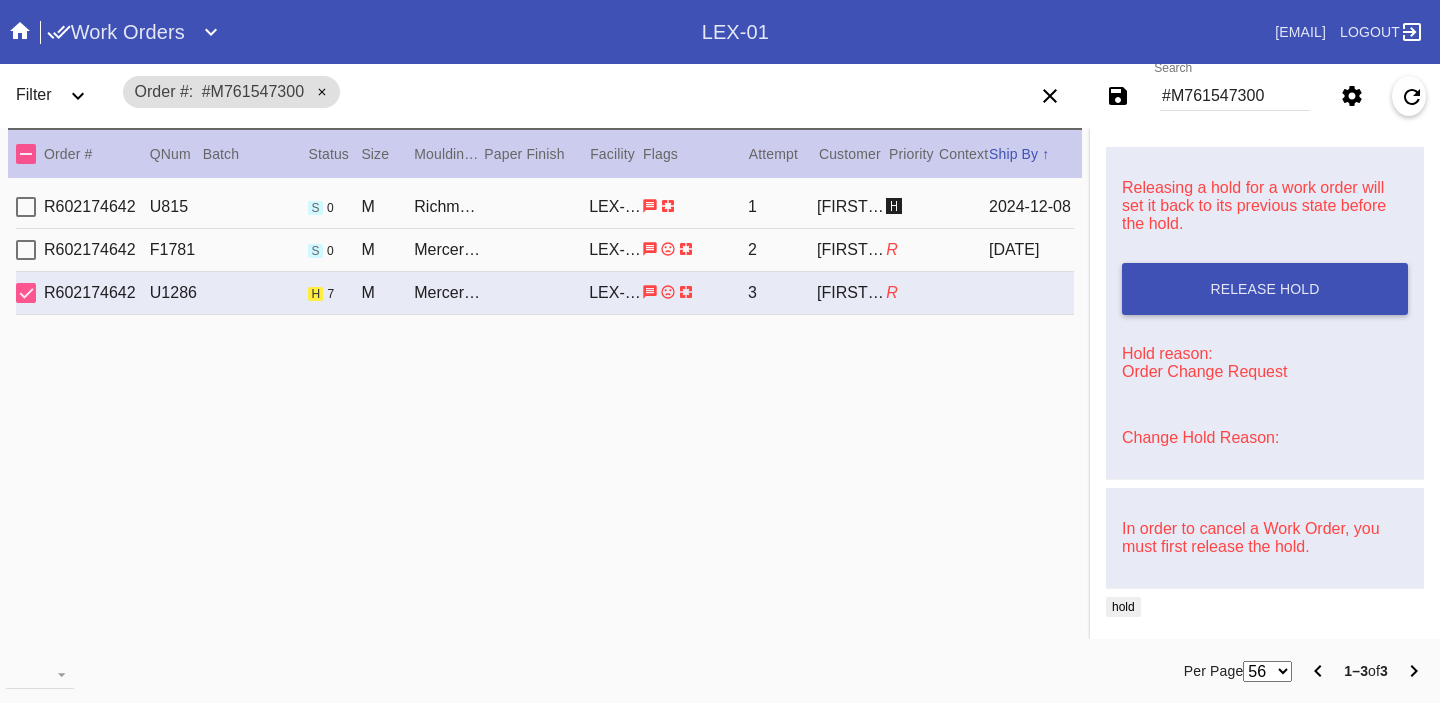 scroll, scrollTop: 0, scrollLeft: 0, axis: both 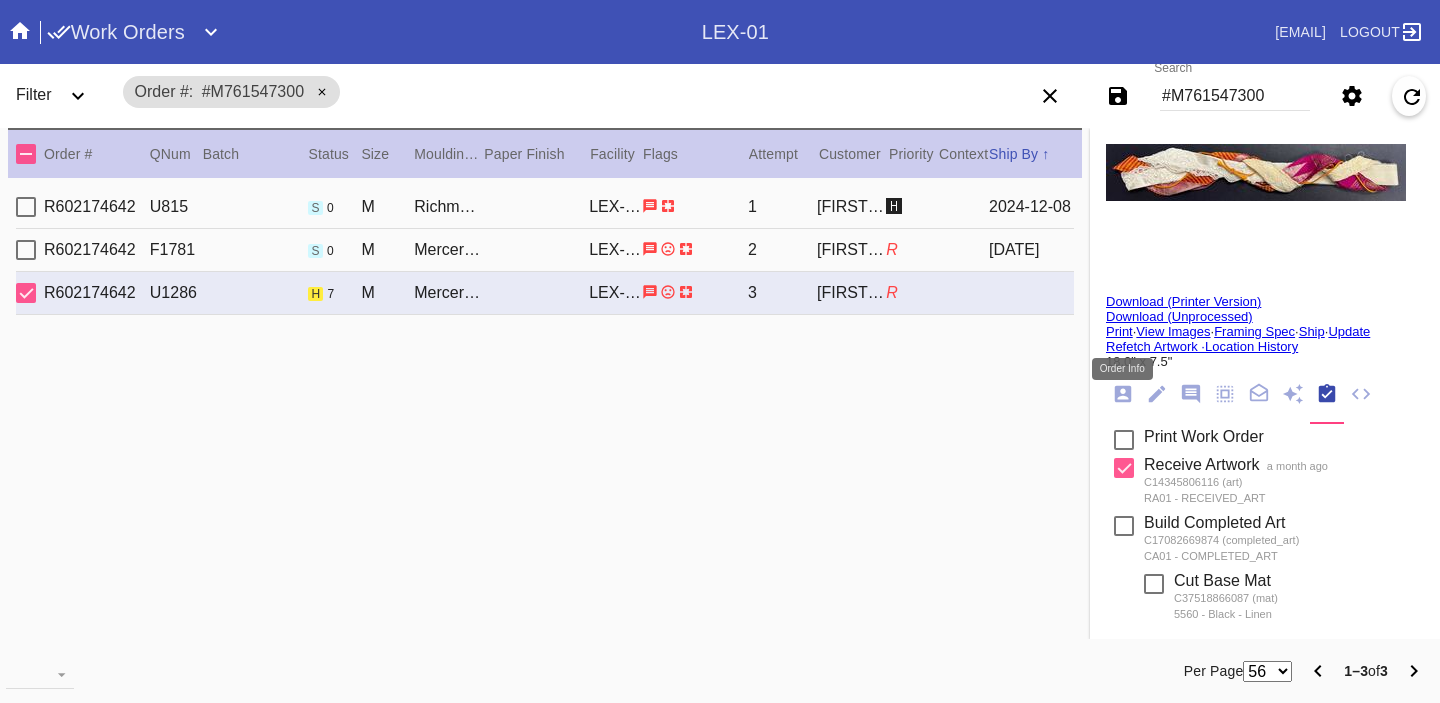 click at bounding box center [1123, 394] 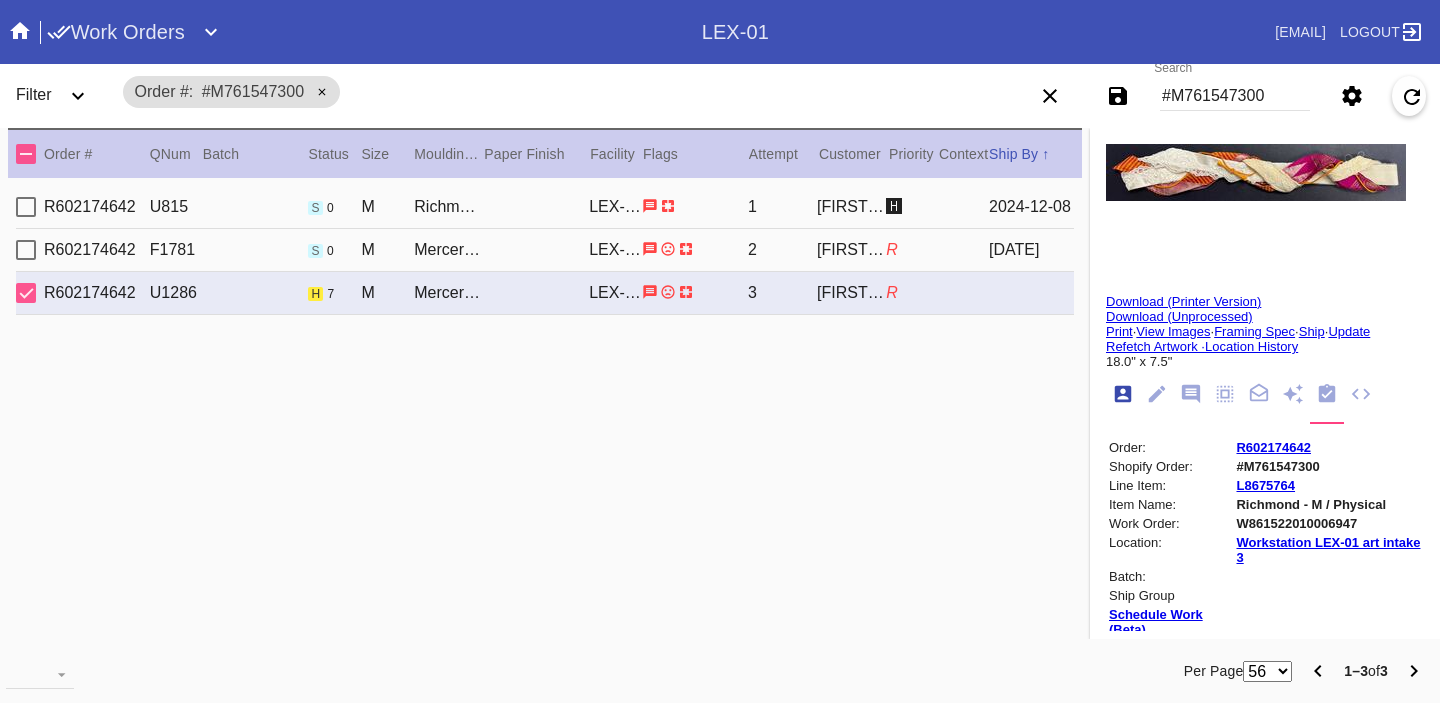 scroll, scrollTop: 24, scrollLeft: 0, axis: vertical 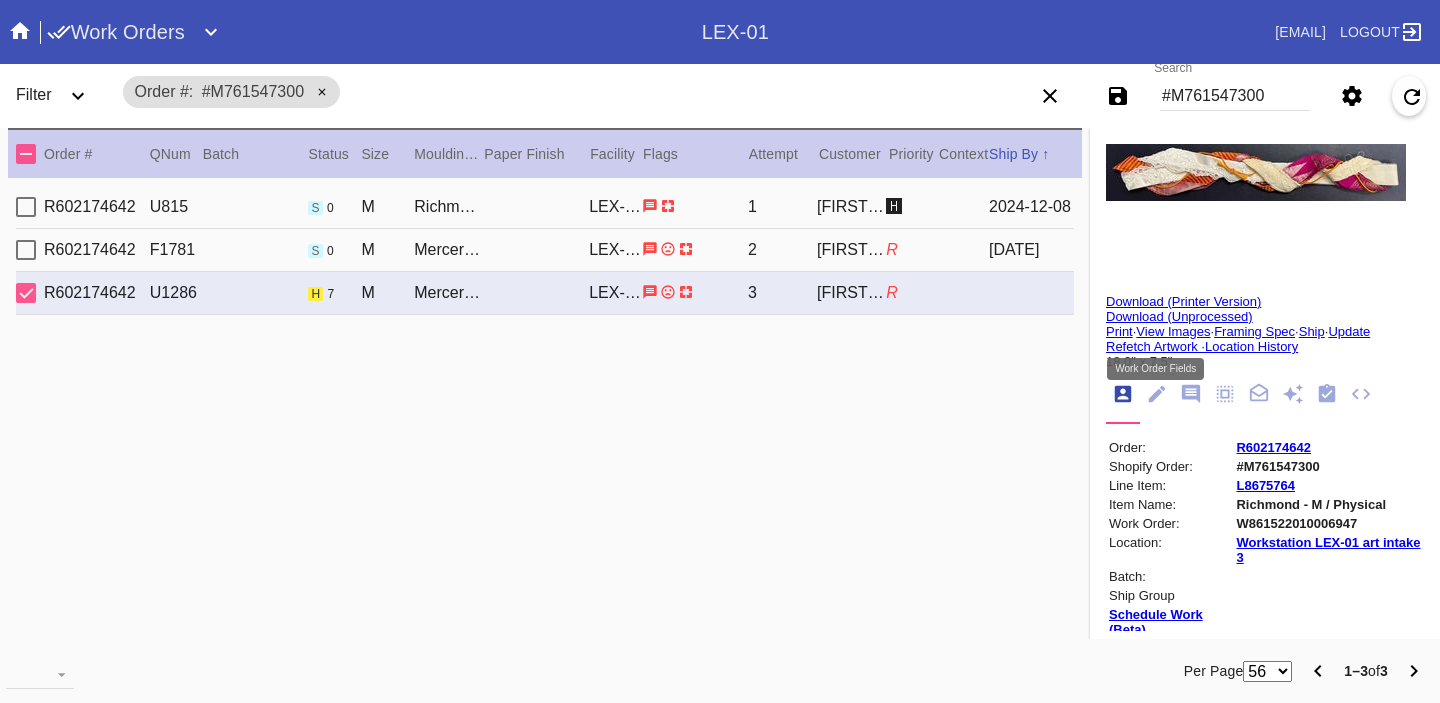 click at bounding box center [1157, 394] 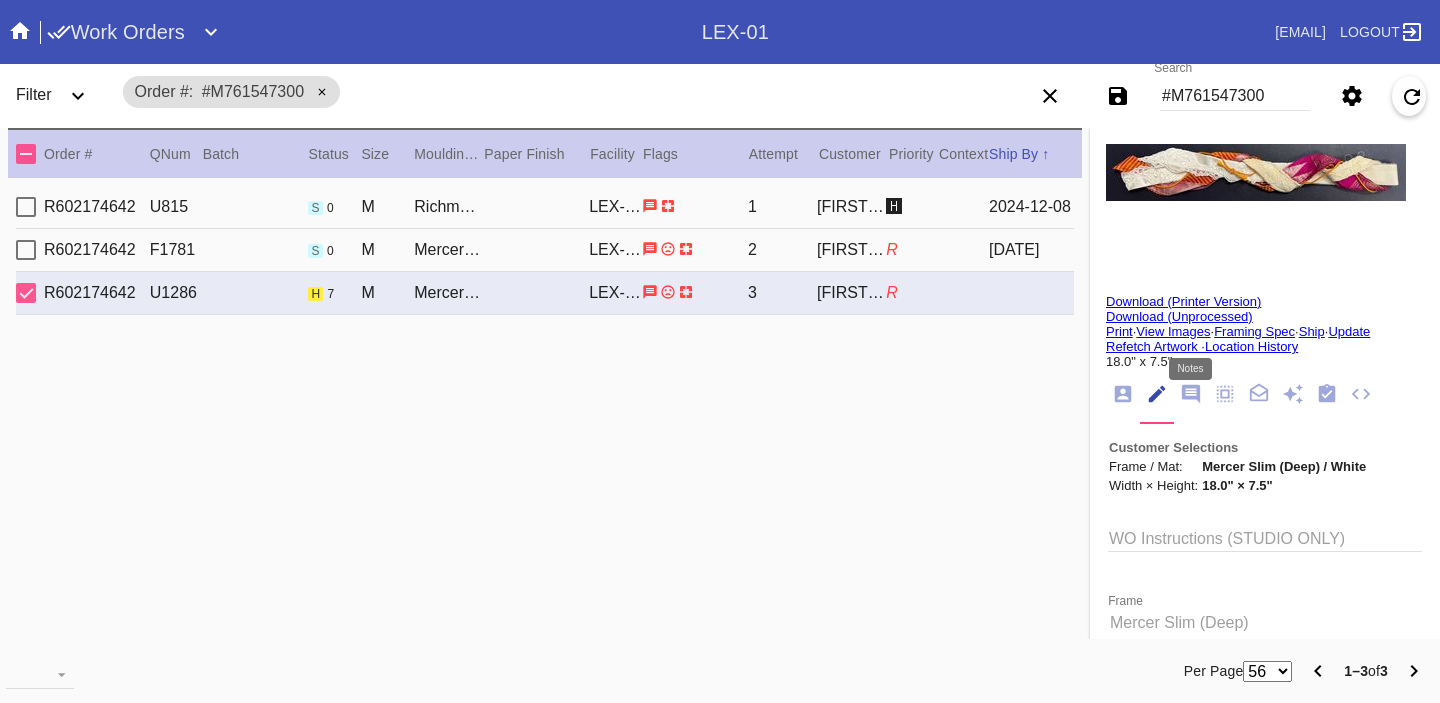 click at bounding box center [1191, 394] 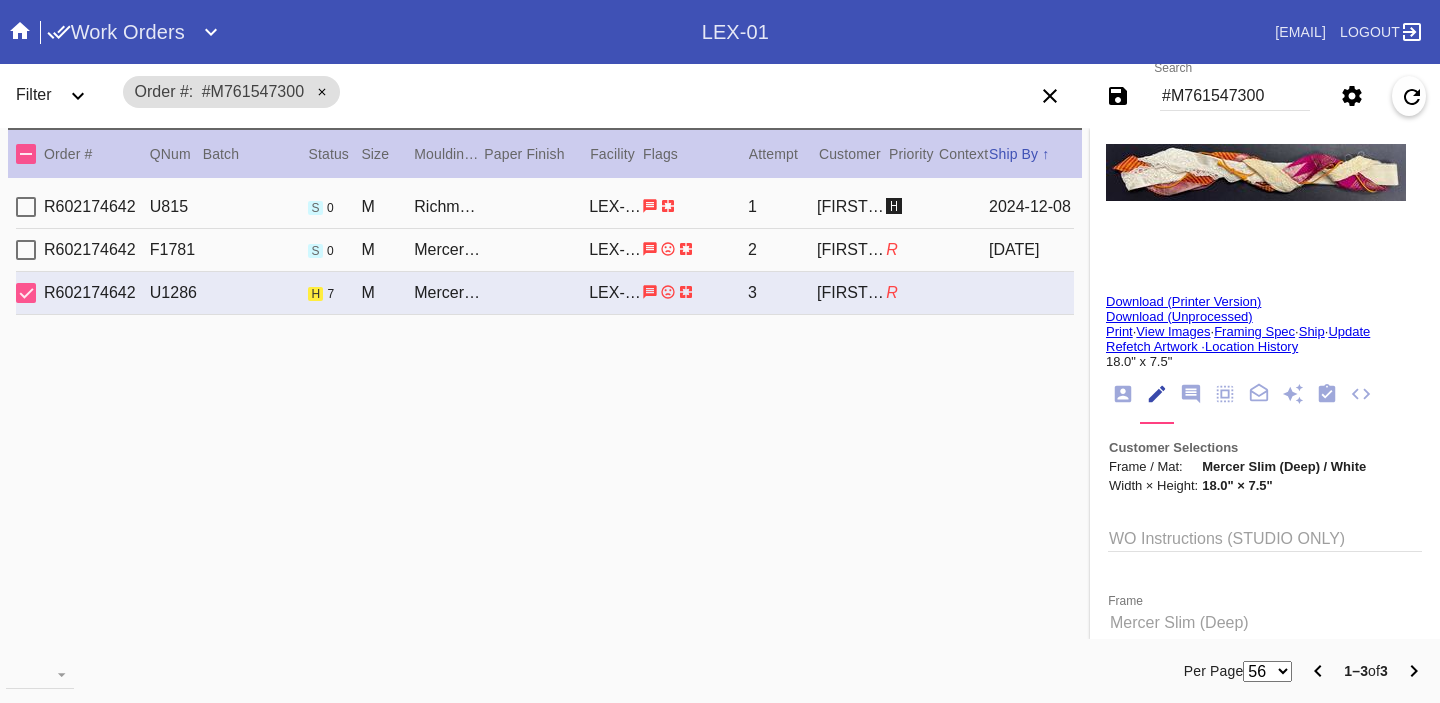 click on "WO Instructions (STUDIO ONLY)" at bounding box center (1265, 537) 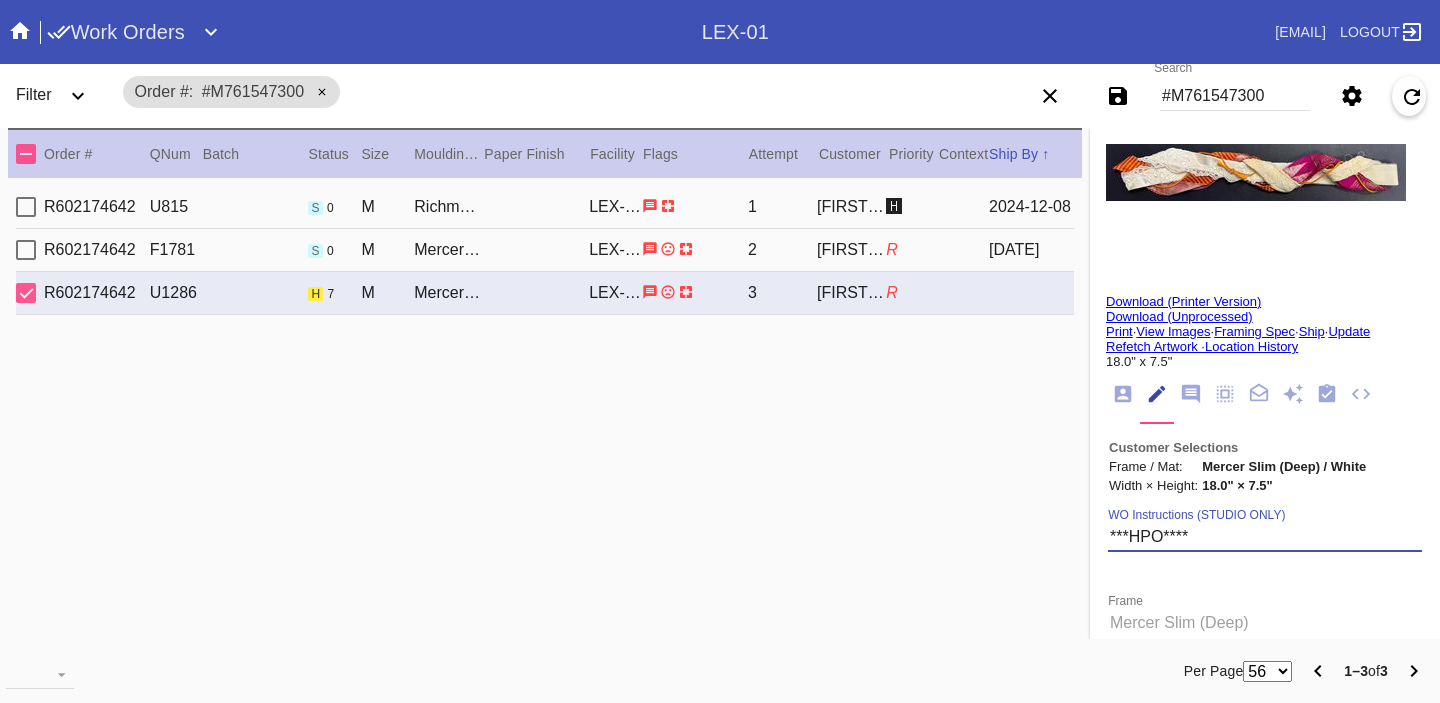 type on "***HPO****" 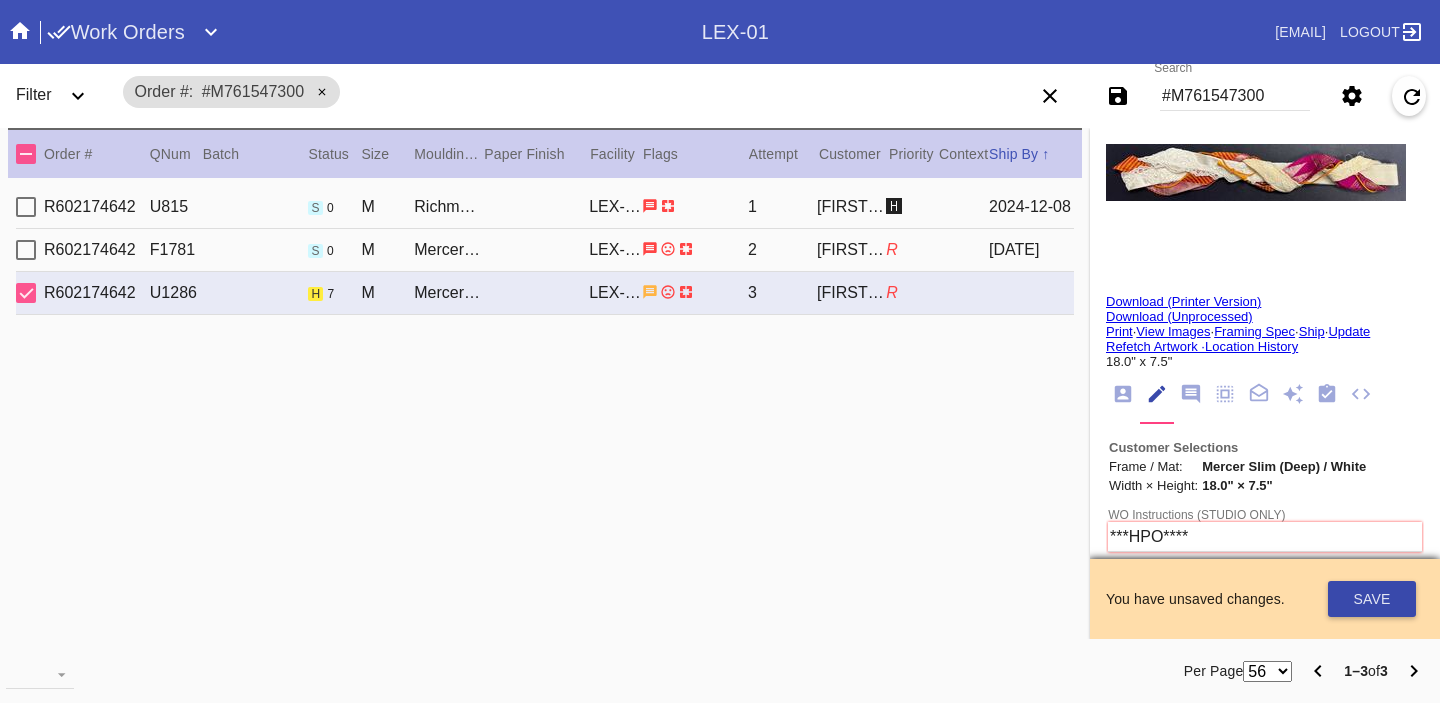 click on "Save" at bounding box center [1372, 599] 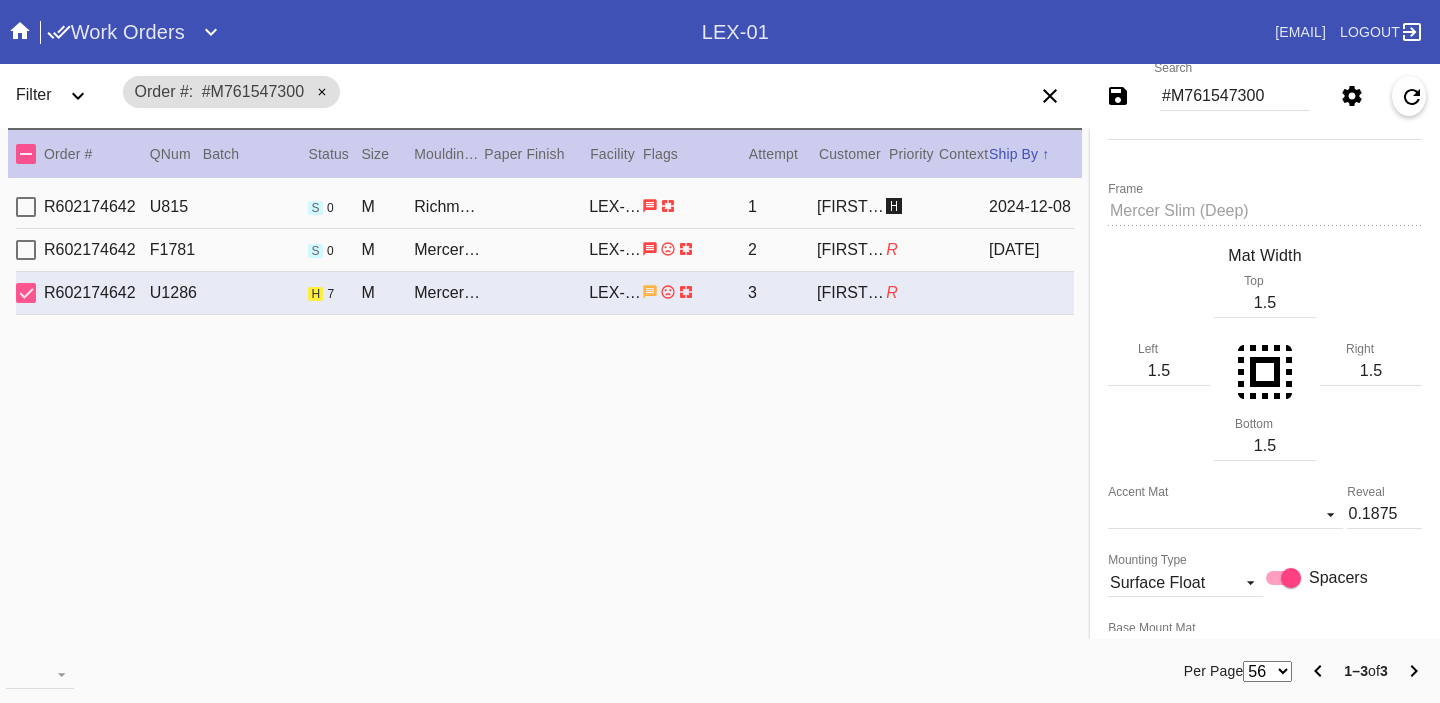 scroll, scrollTop: 0, scrollLeft: 0, axis: both 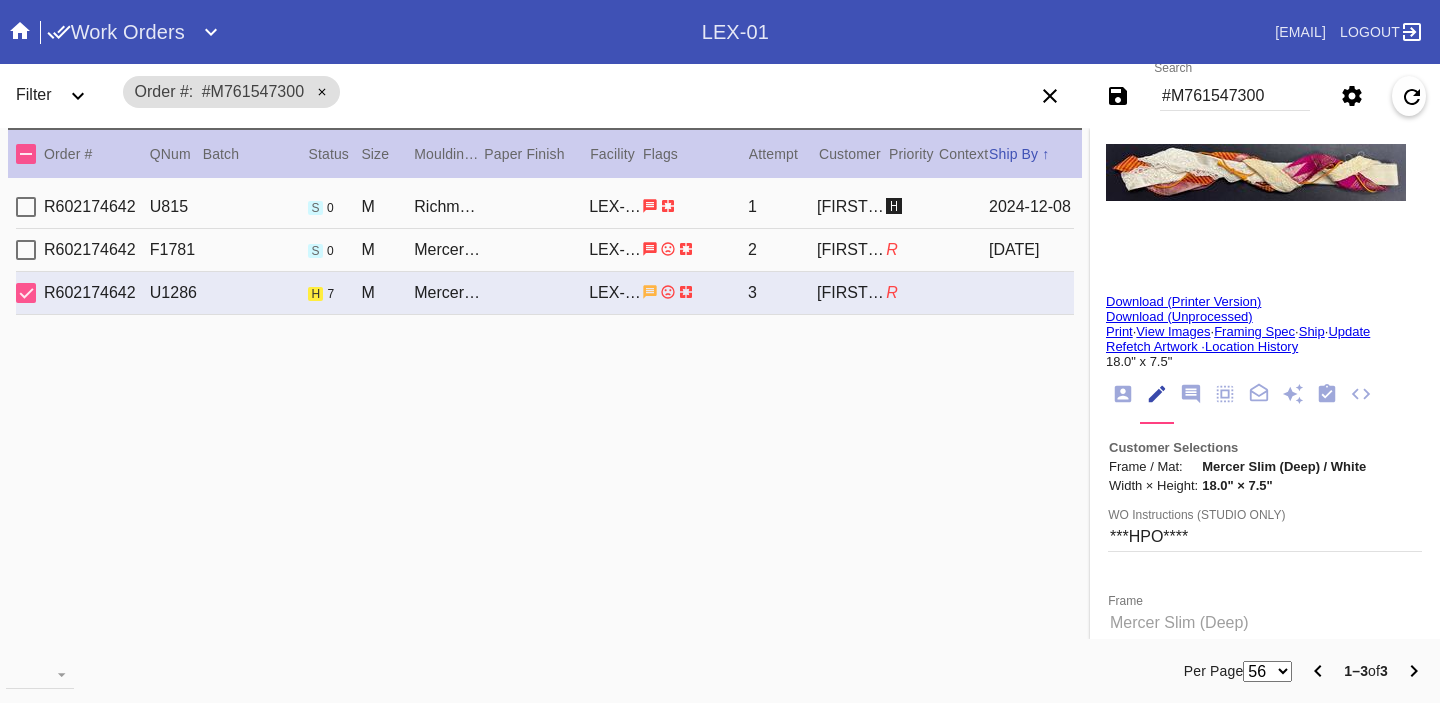 click on "#M761547300" at bounding box center (1235, 96) 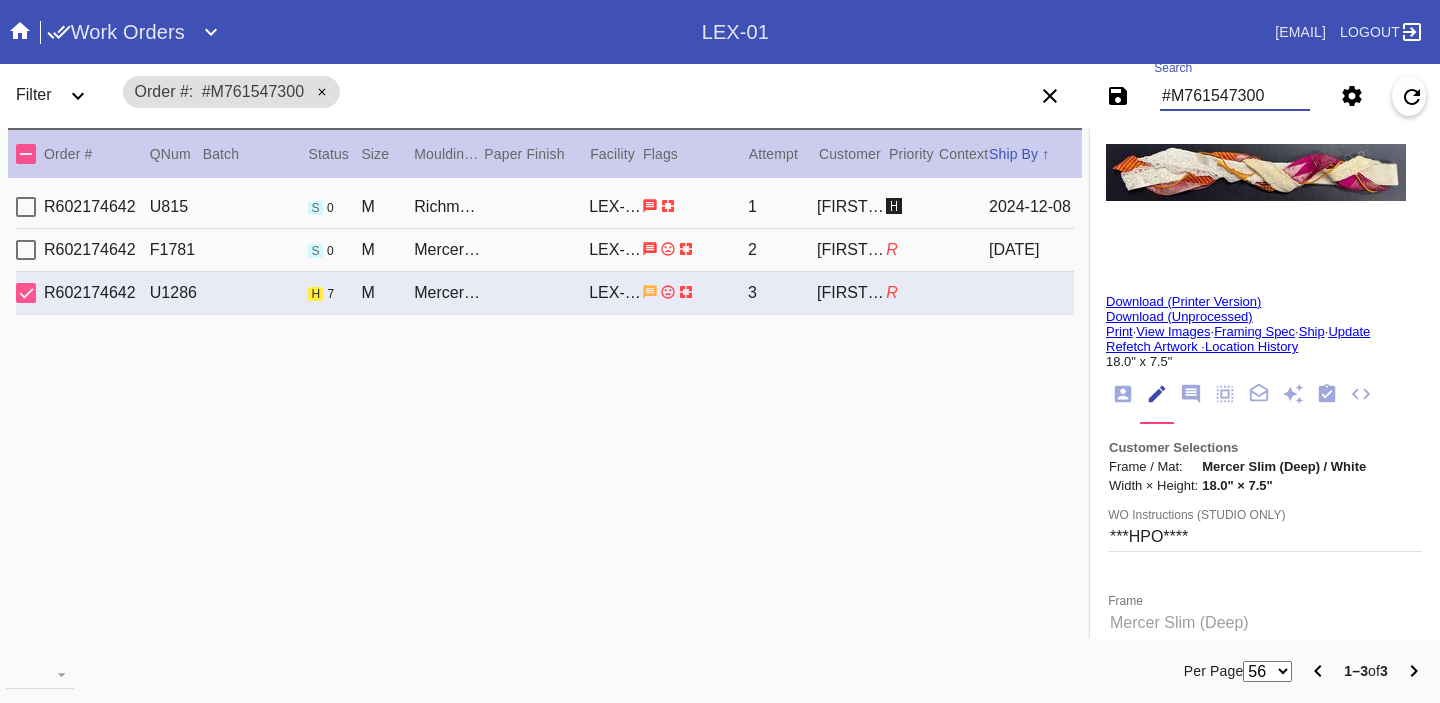 click on "#M761547300" at bounding box center [1235, 96] 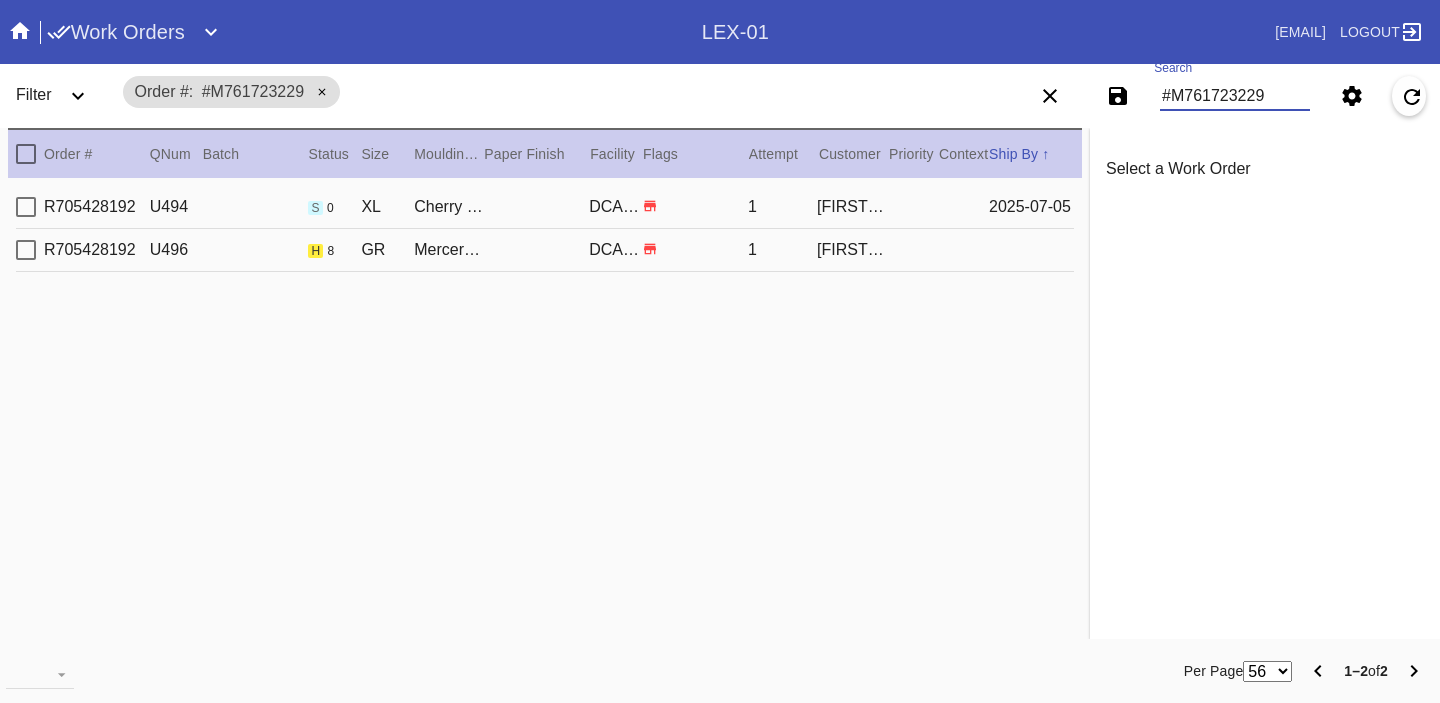 type on "#M761723229" 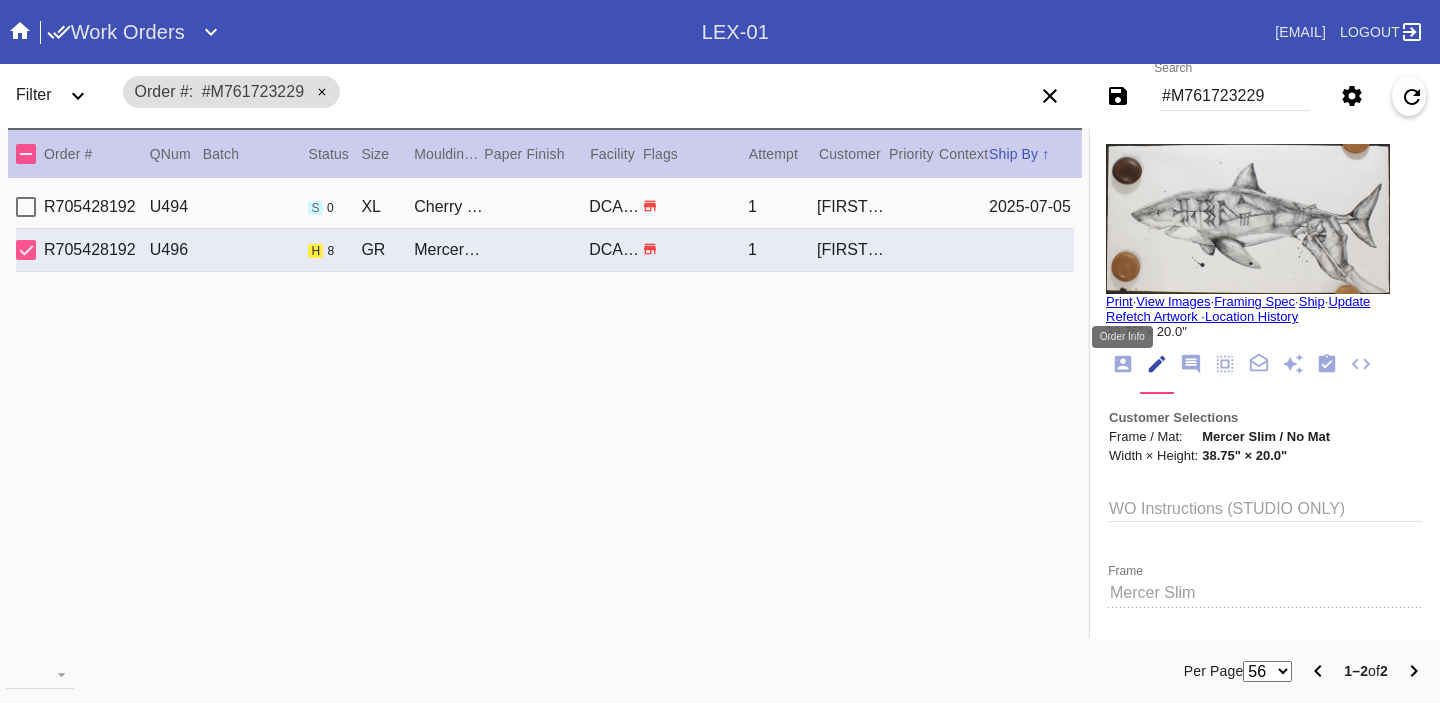 click at bounding box center [1123, 364] 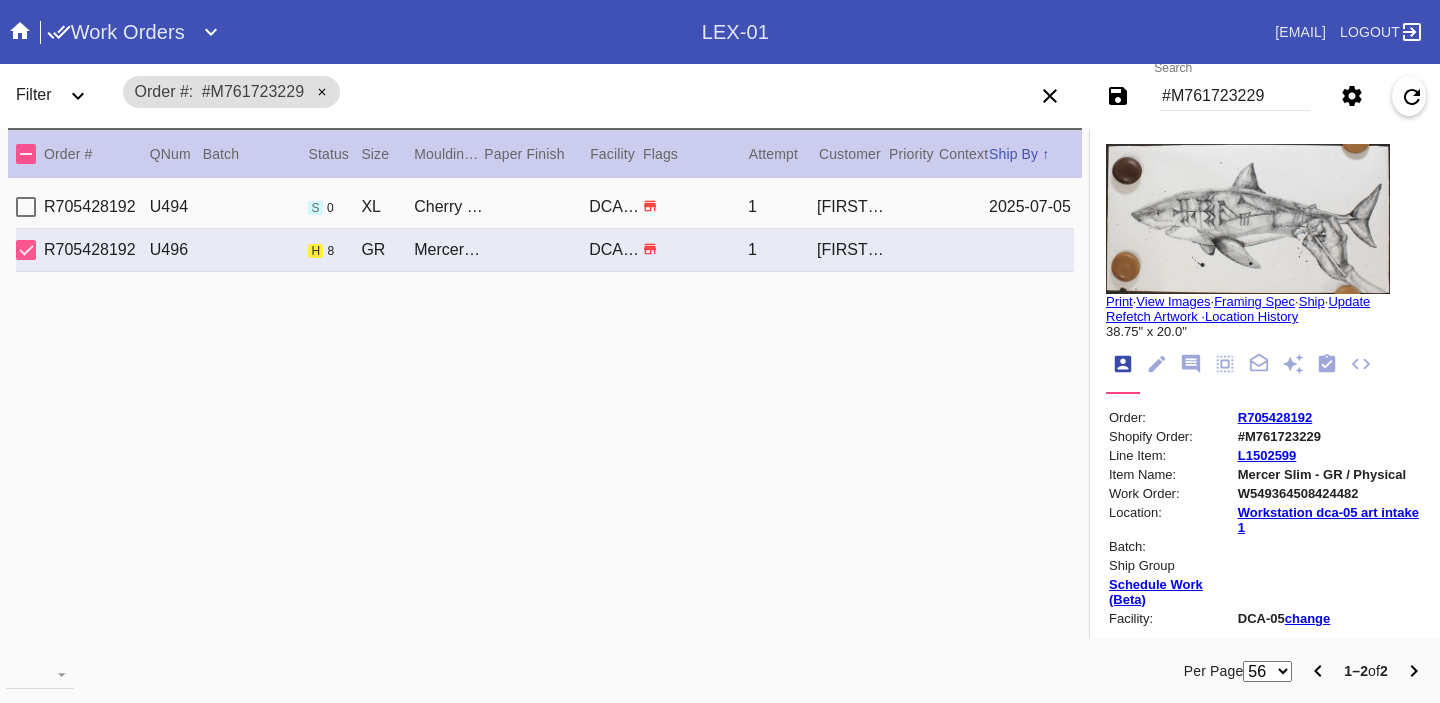 click on "#M761723229" at bounding box center (1329, 436) 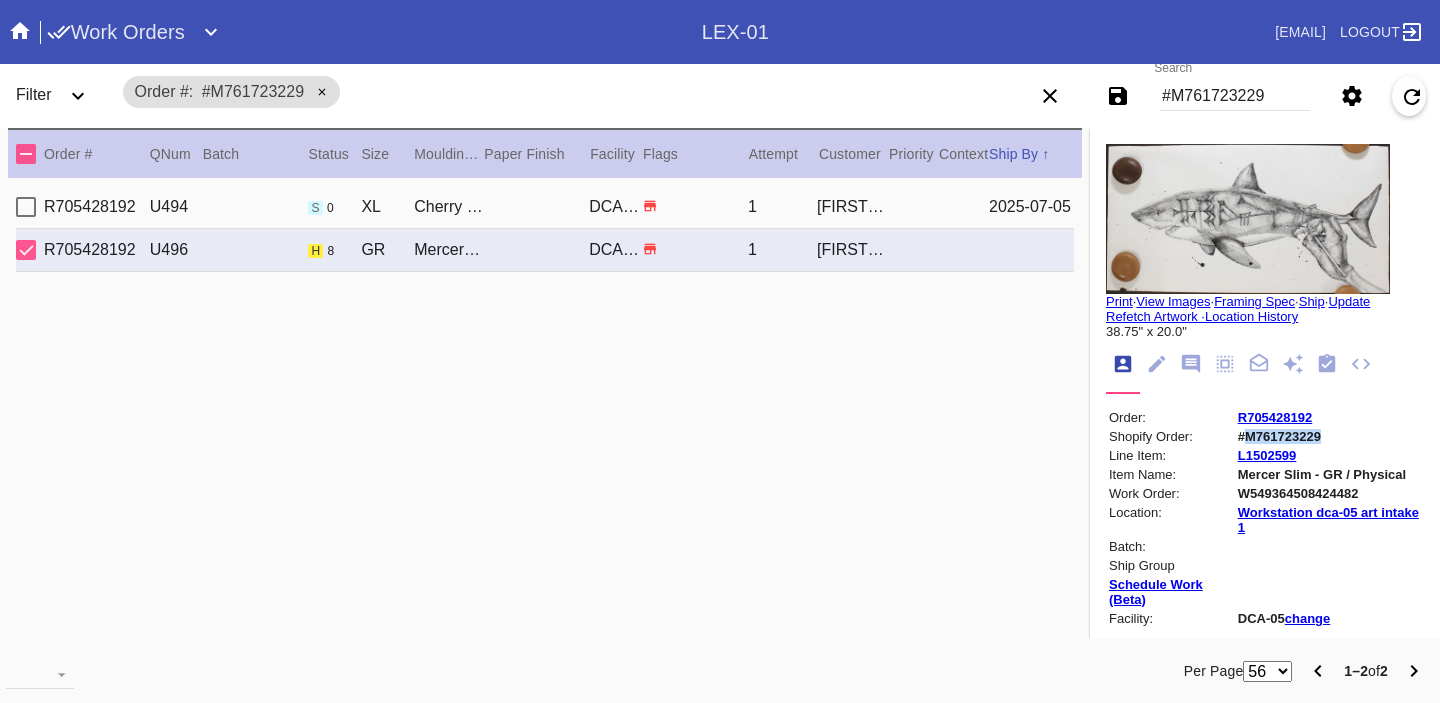 click on "#M761723229" at bounding box center [1329, 436] 